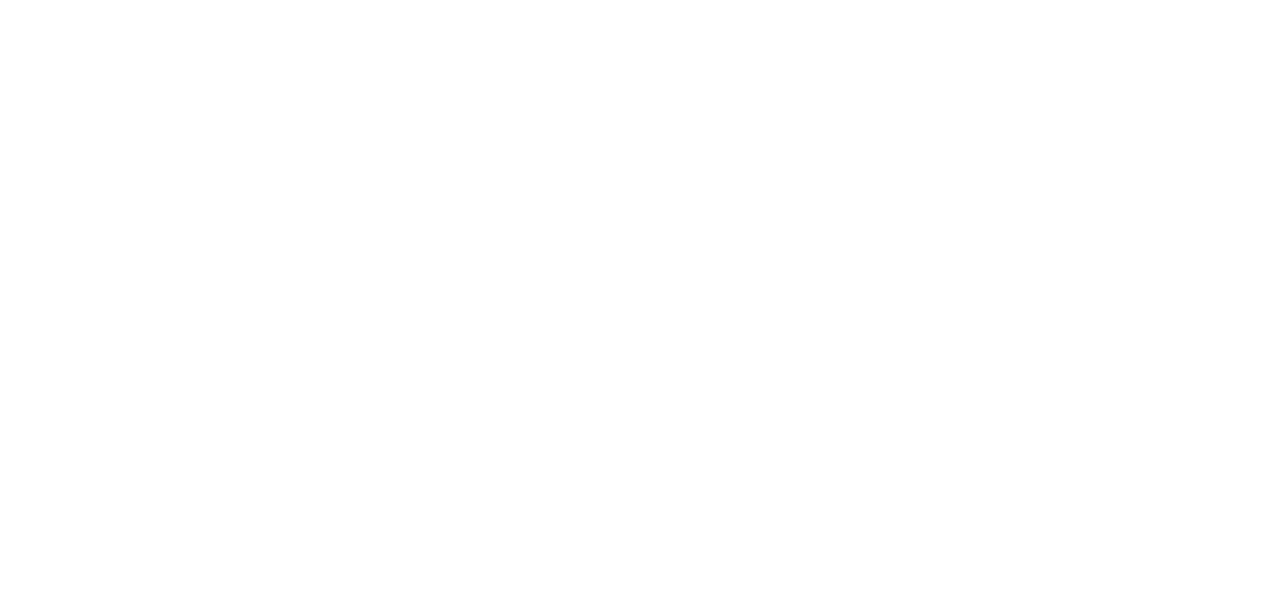 scroll, scrollTop: 0, scrollLeft: 0, axis: both 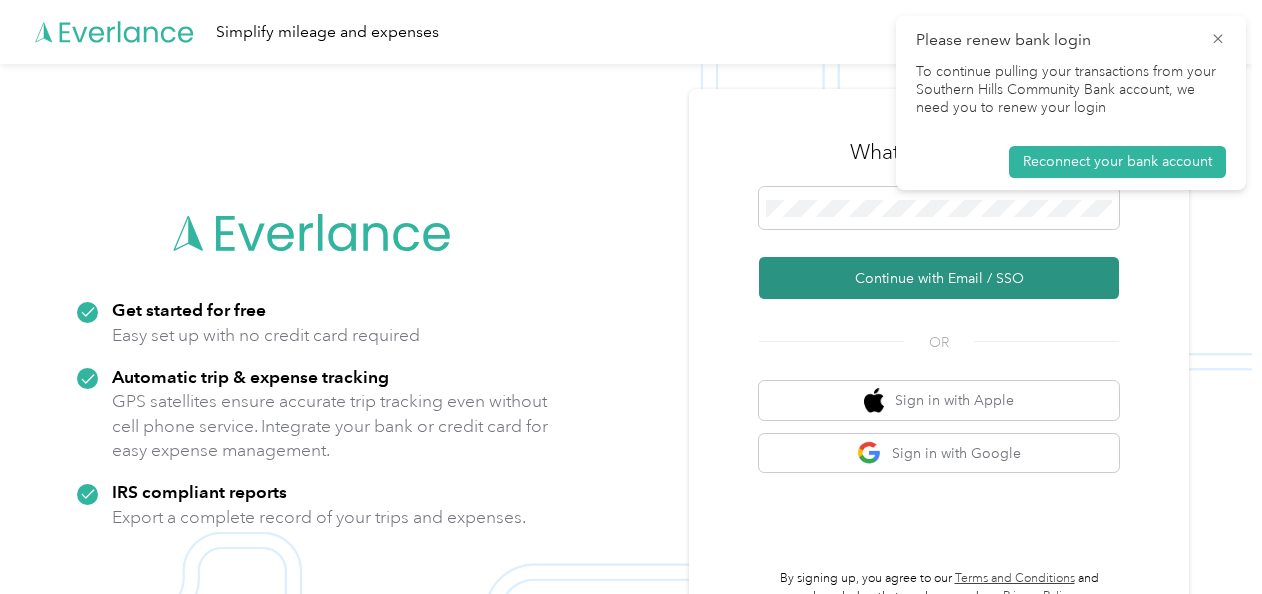 click on "Continue with Email / SSO" at bounding box center (939, 278) 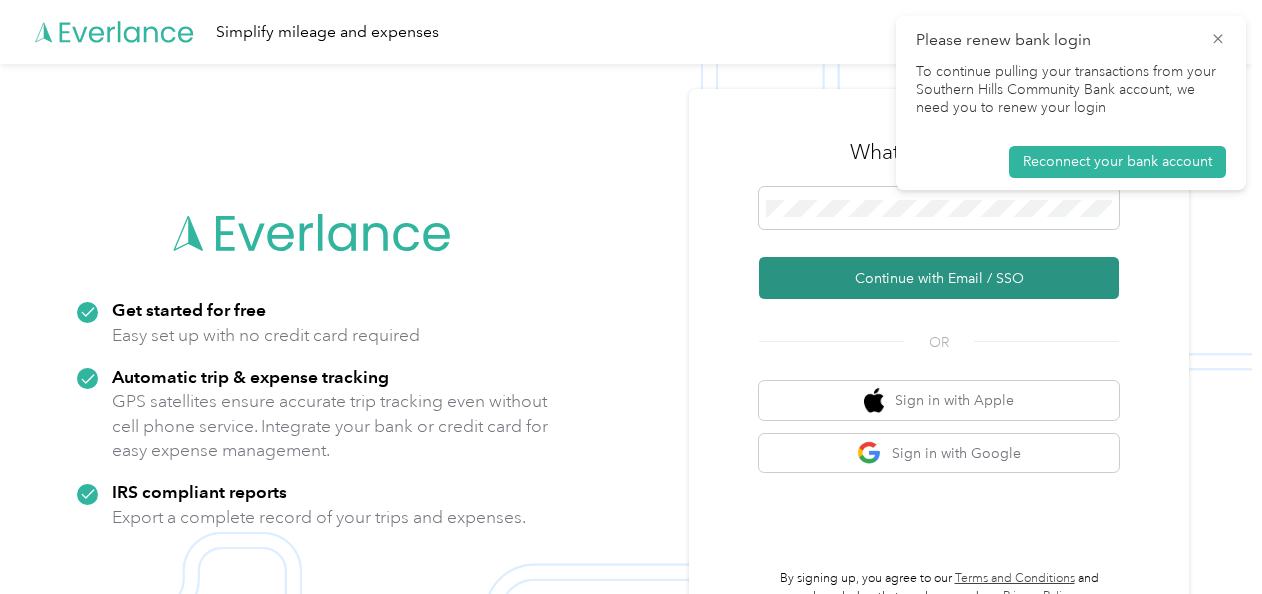 click on "Continue with Email / SSO" at bounding box center [939, 278] 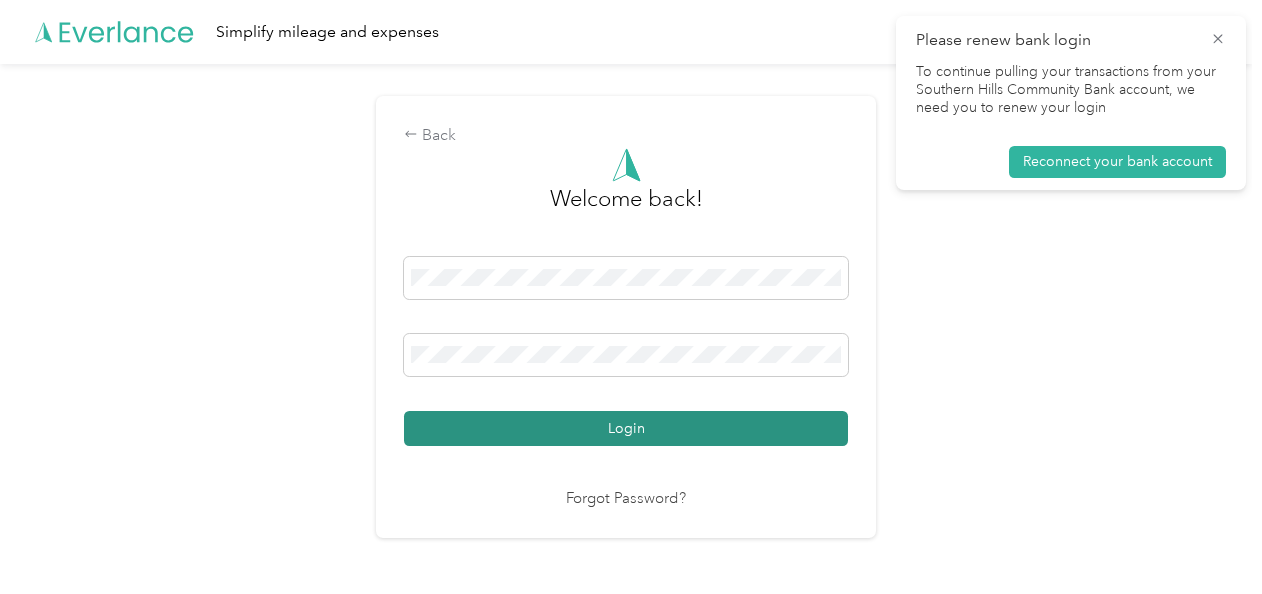 click on "Login" at bounding box center [626, 428] 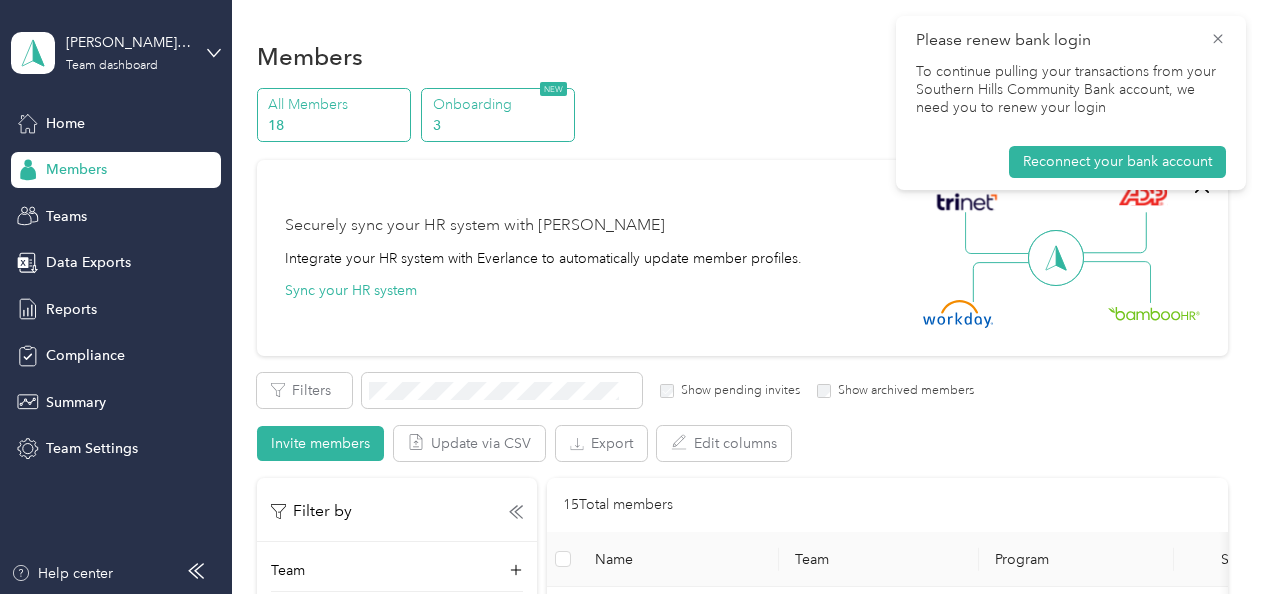 click on "Onboarding" at bounding box center [501, 104] 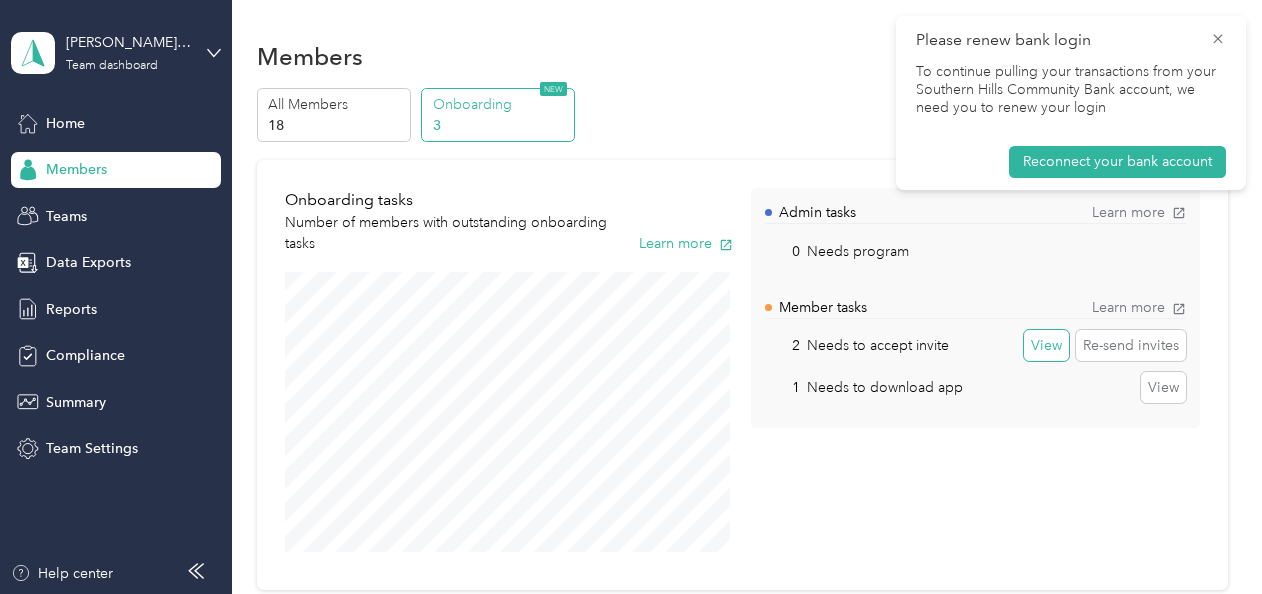 click on "View" at bounding box center [1046, 346] 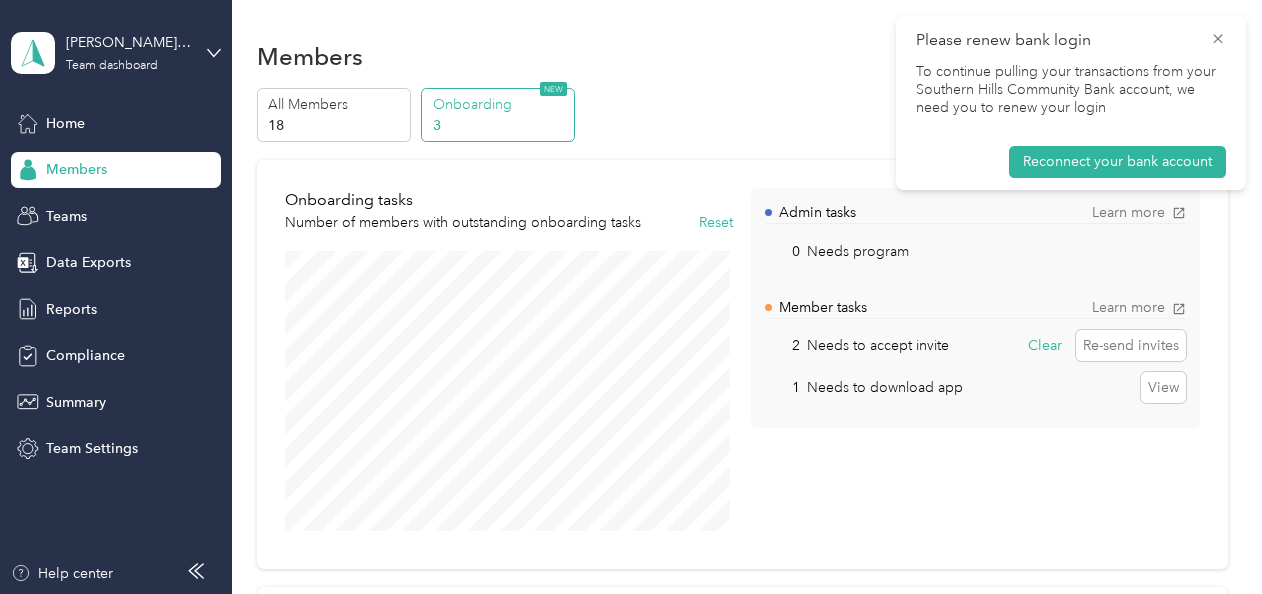 scroll, scrollTop: 519, scrollLeft: 0, axis: vertical 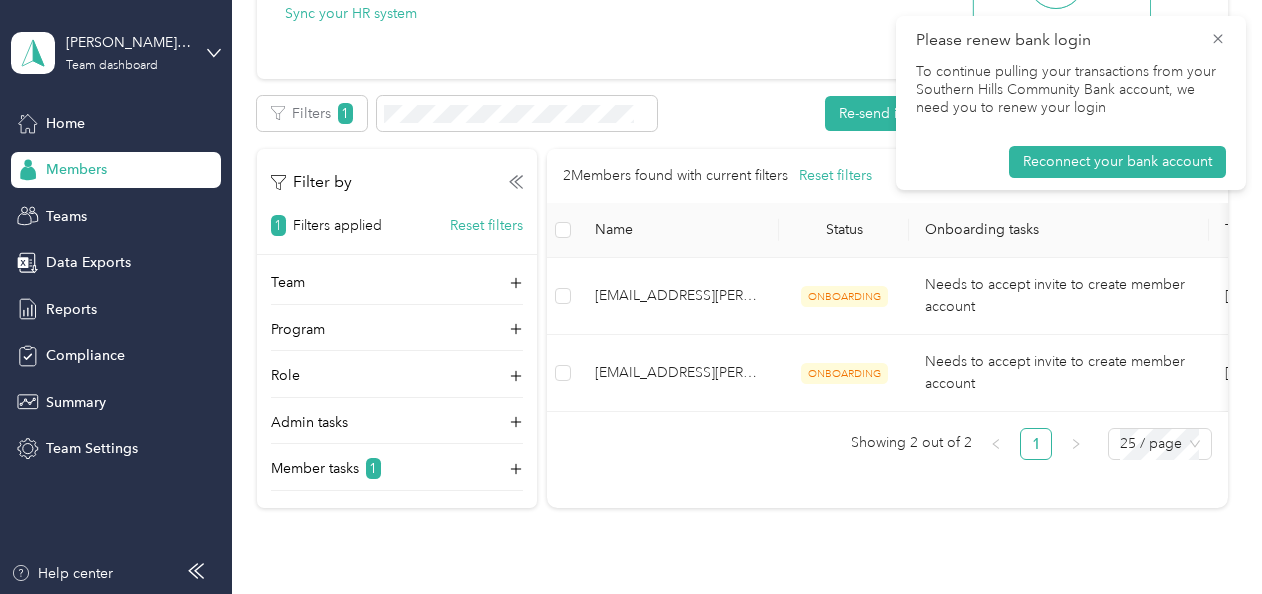 click at bounding box center (563, 230) 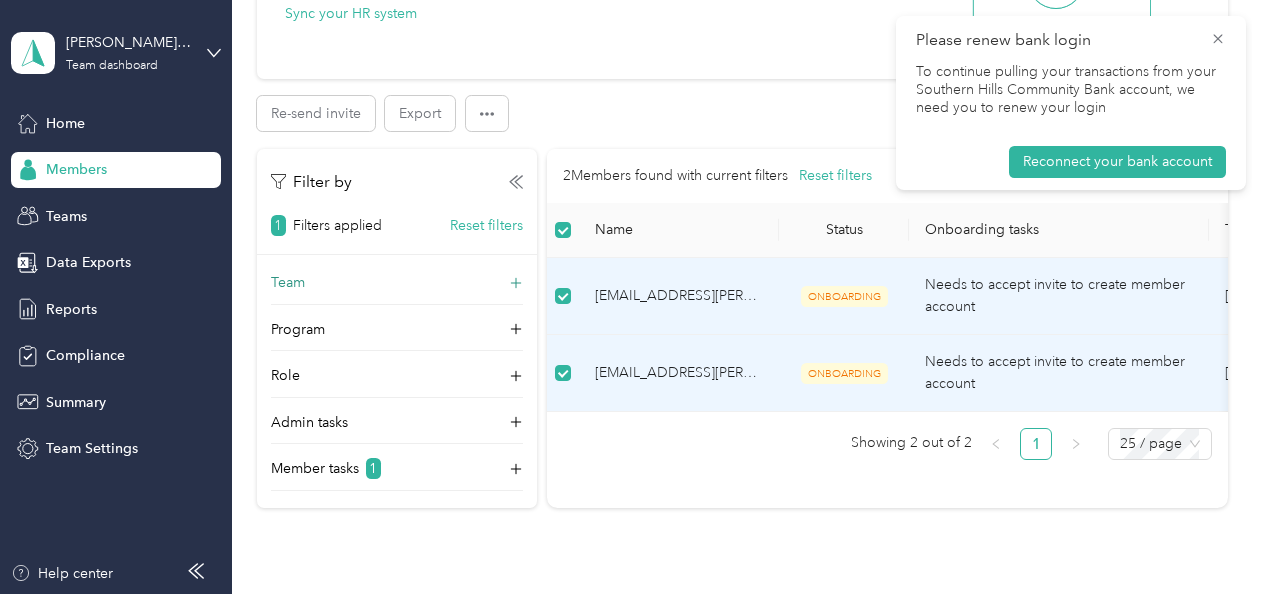 click on "Team" at bounding box center [397, 288] 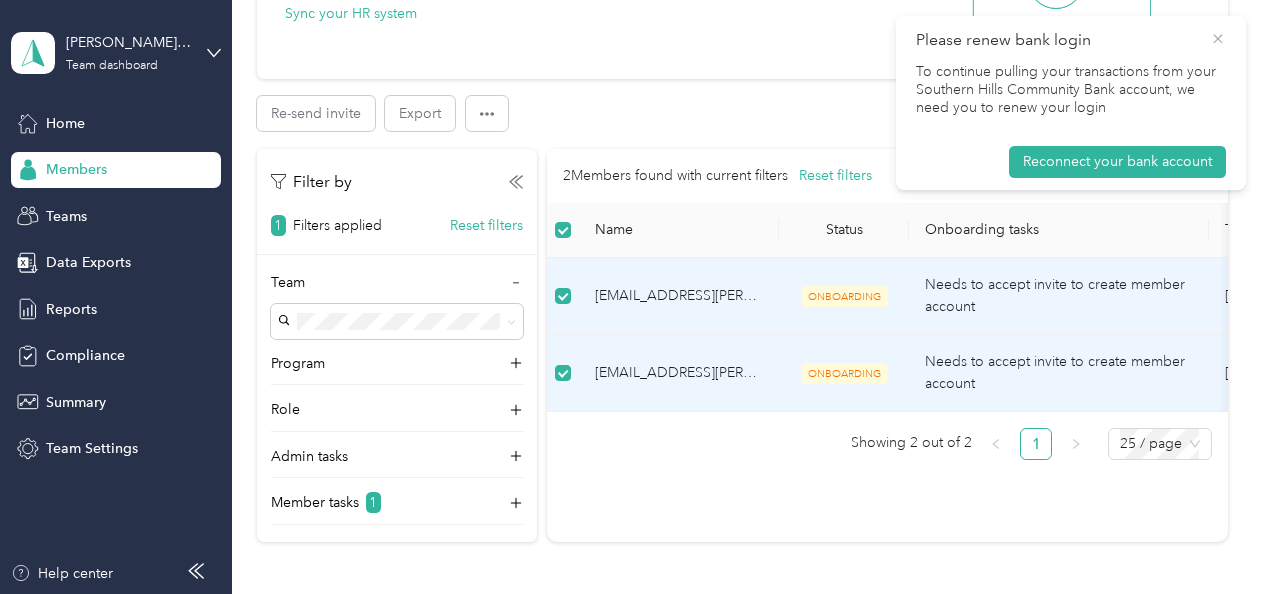 click 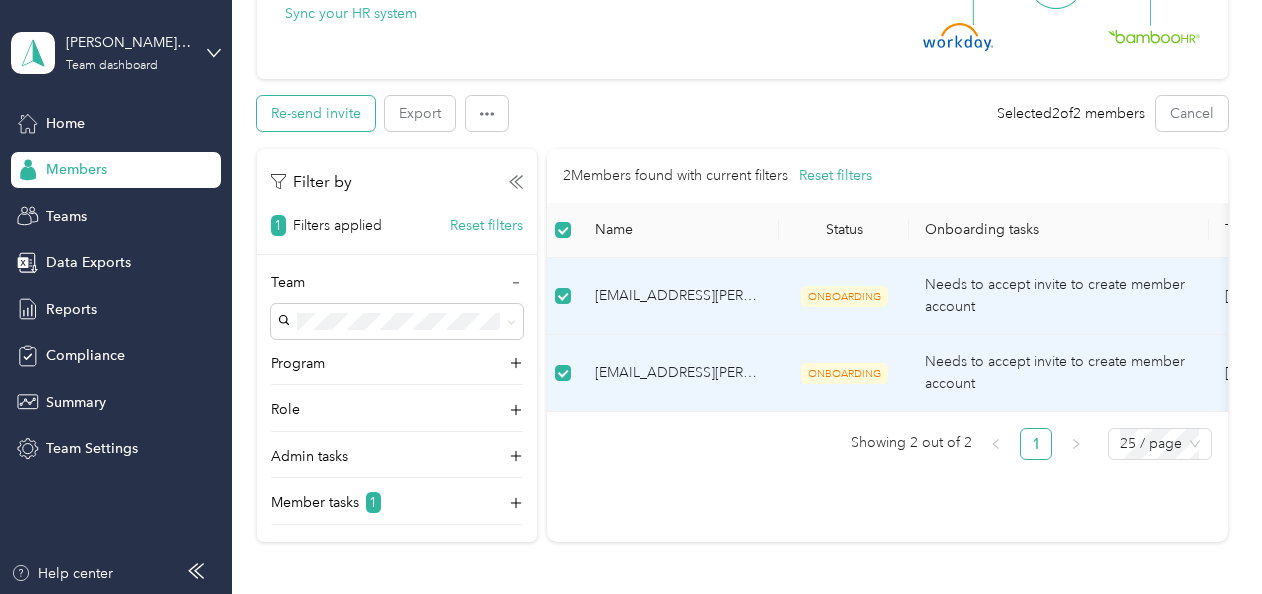 click on "Re-send invite" at bounding box center (316, 113) 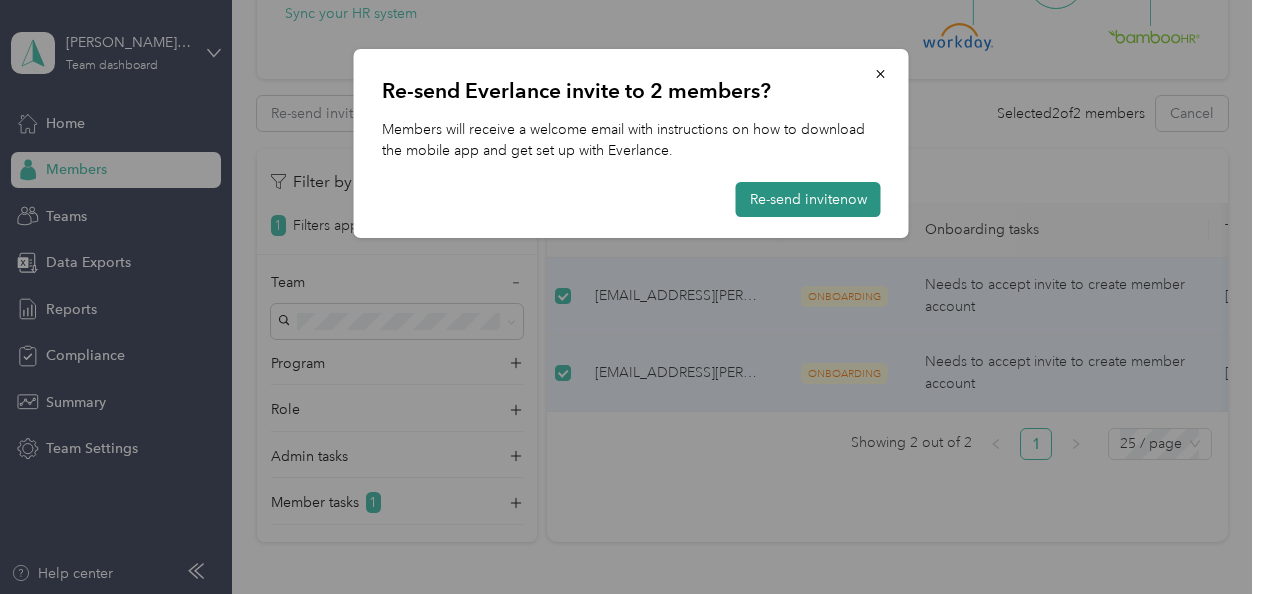 click on "Re-send invite  now" at bounding box center [808, 199] 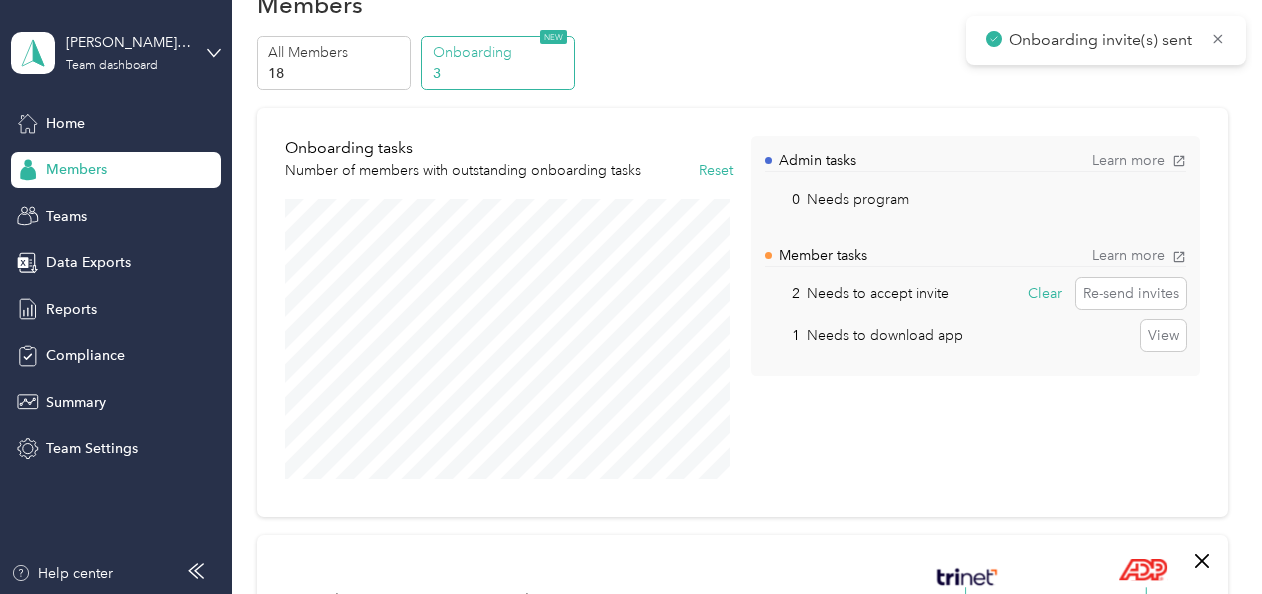 scroll, scrollTop: 0, scrollLeft: 0, axis: both 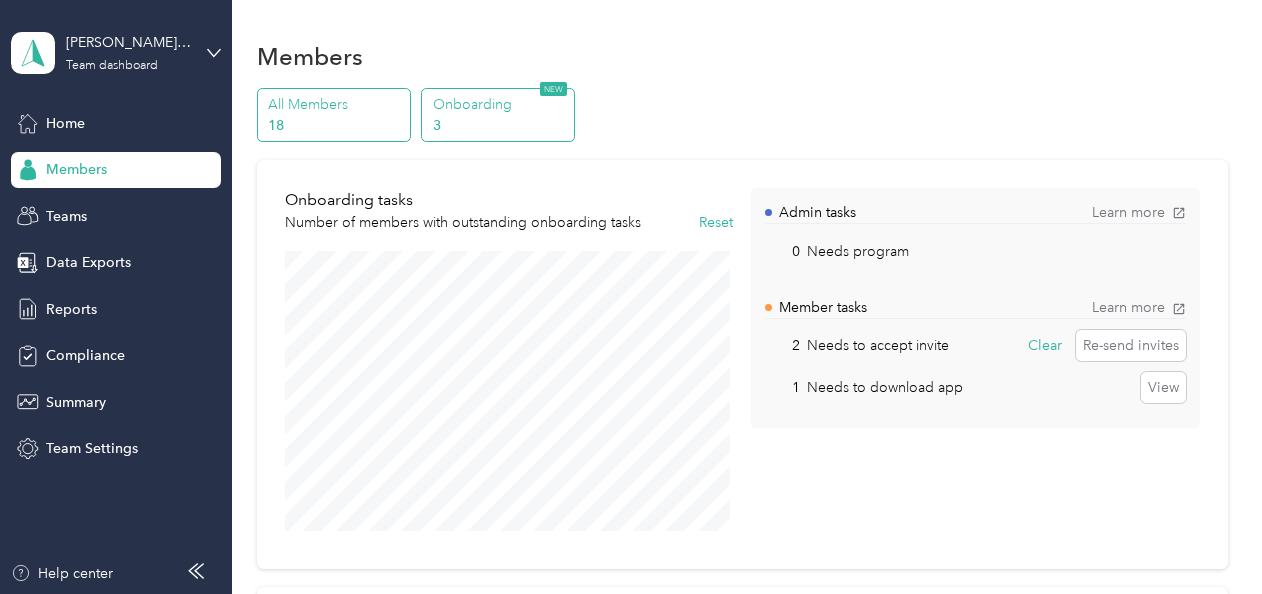 click on "All Members" at bounding box center (336, 104) 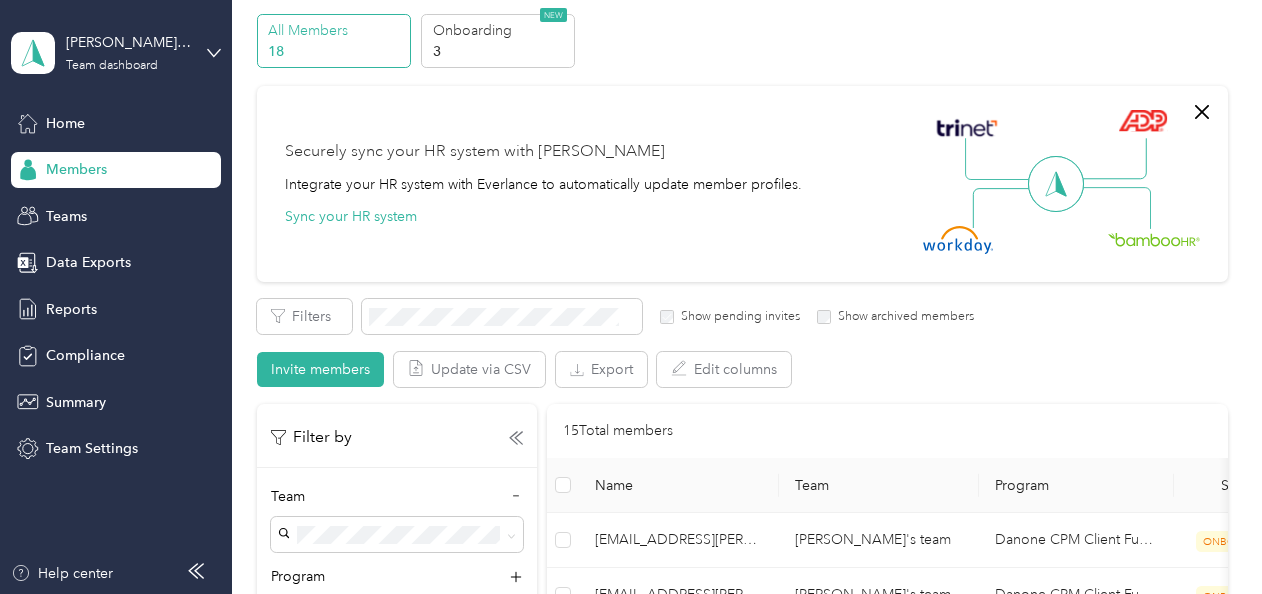 scroll, scrollTop: 0, scrollLeft: 0, axis: both 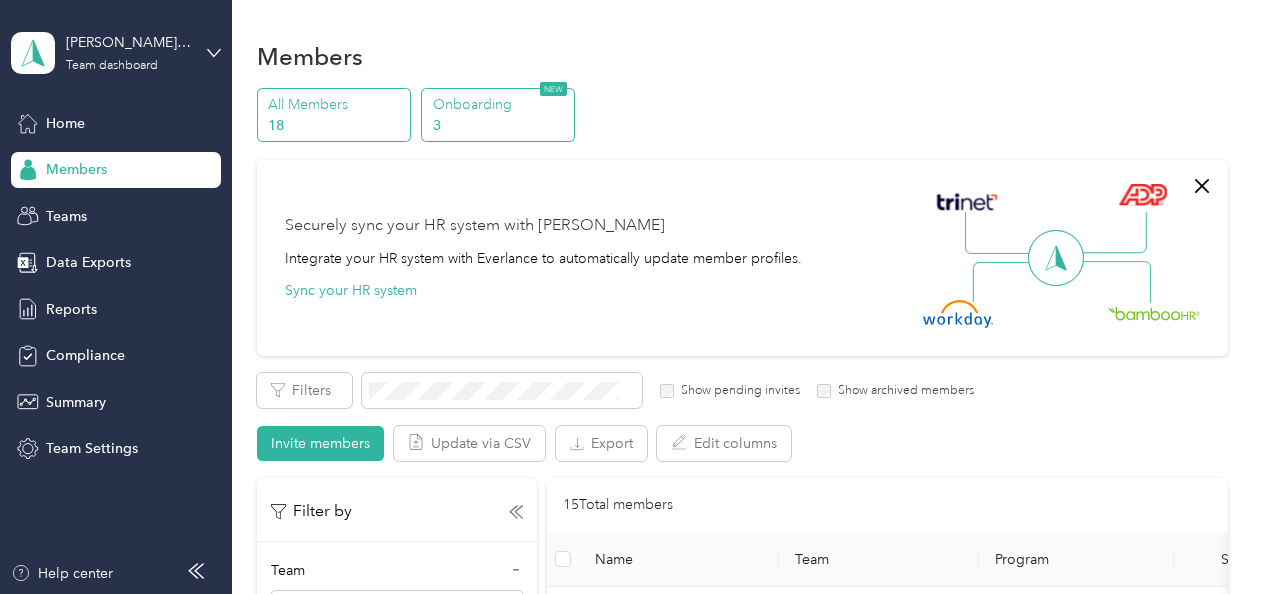 click on "Onboarding" at bounding box center [501, 104] 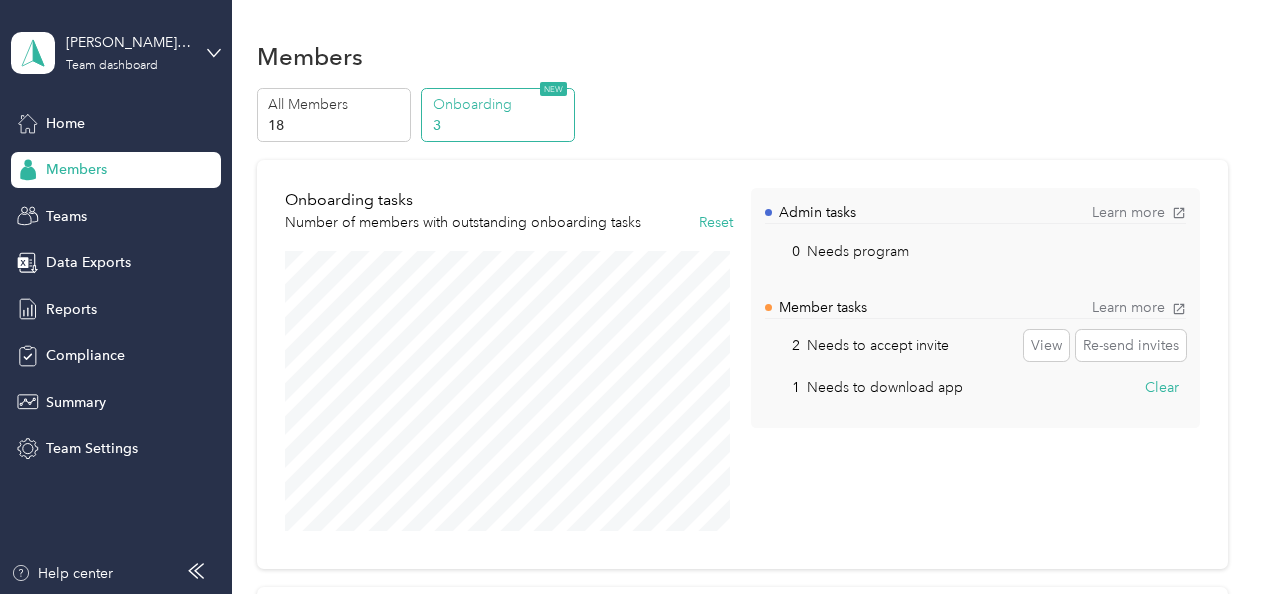 scroll, scrollTop: 519, scrollLeft: 0, axis: vertical 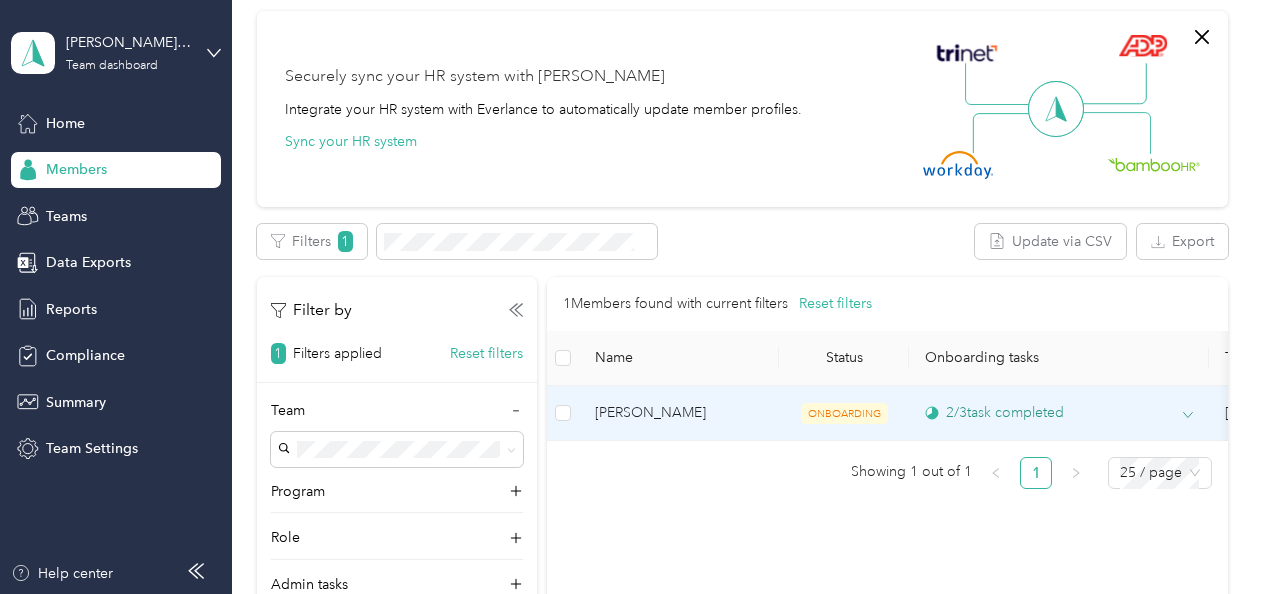 click on "2 / 3  task completed" at bounding box center [1059, 412] 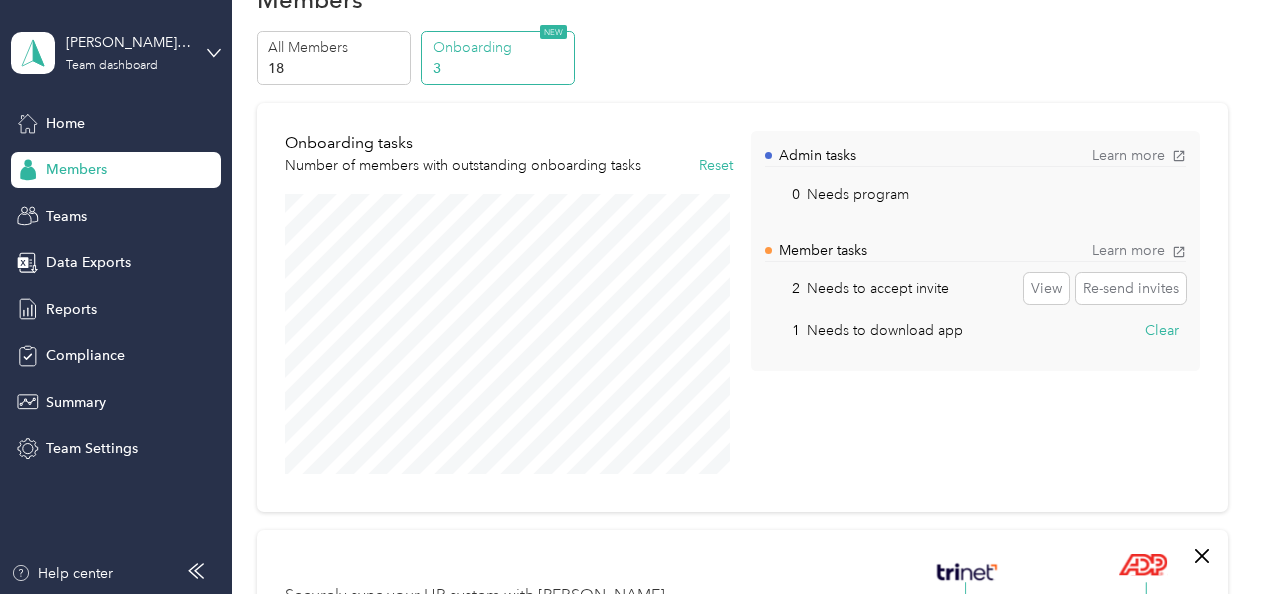 scroll, scrollTop: 0, scrollLeft: 0, axis: both 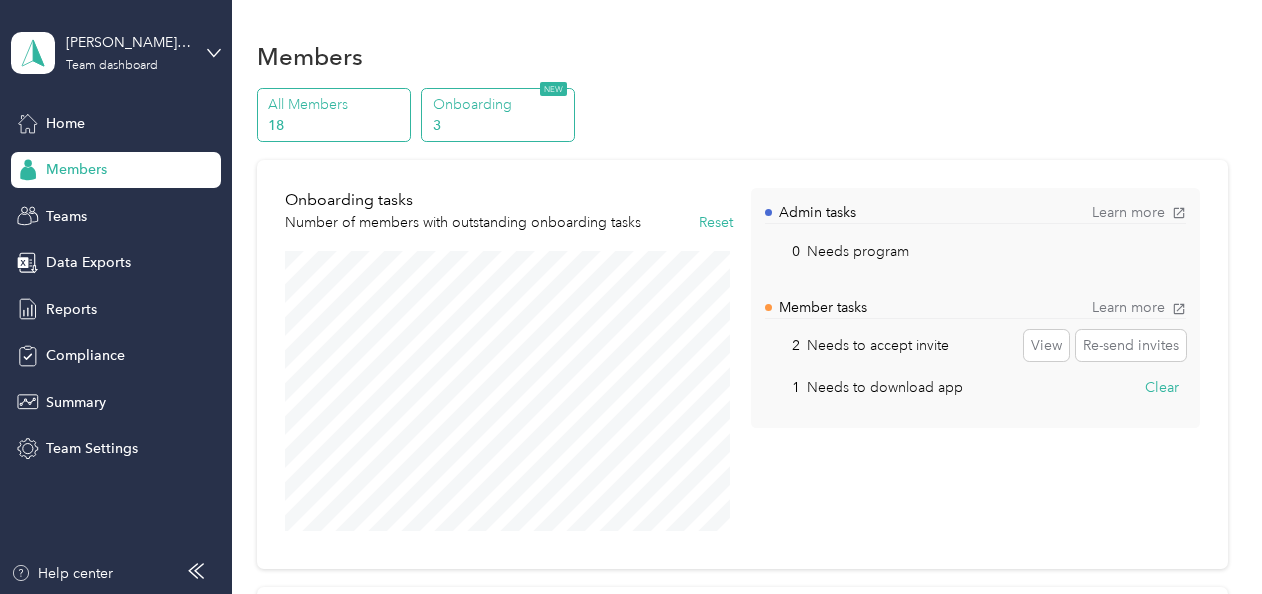 click on "All Members 18" at bounding box center [334, 115] 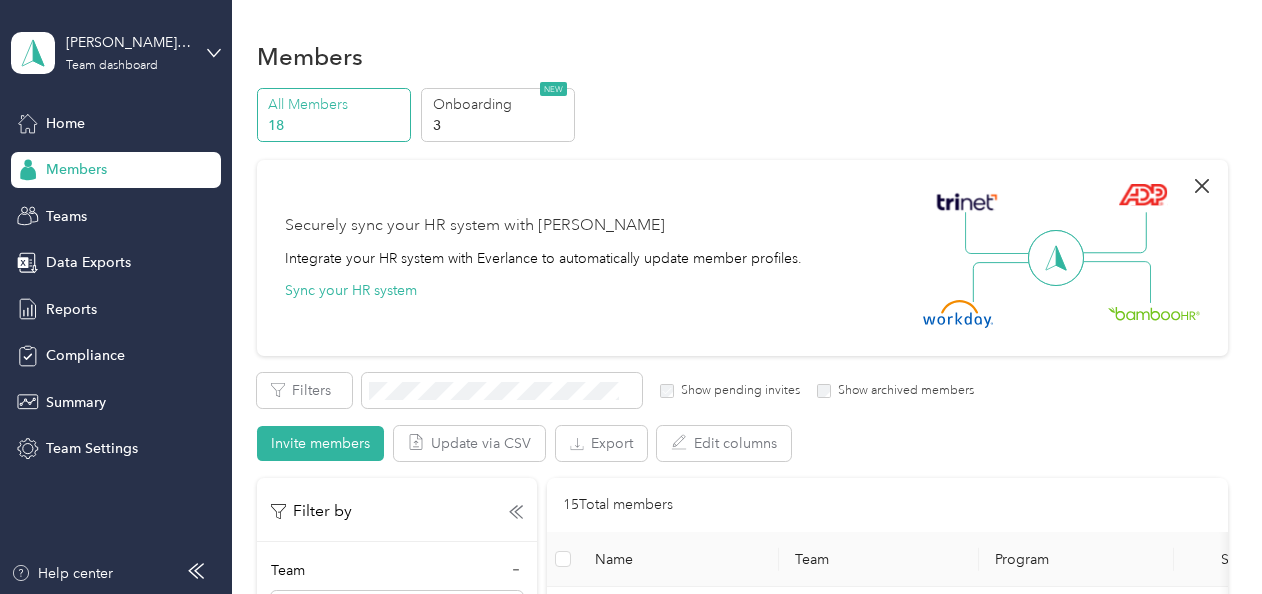 click 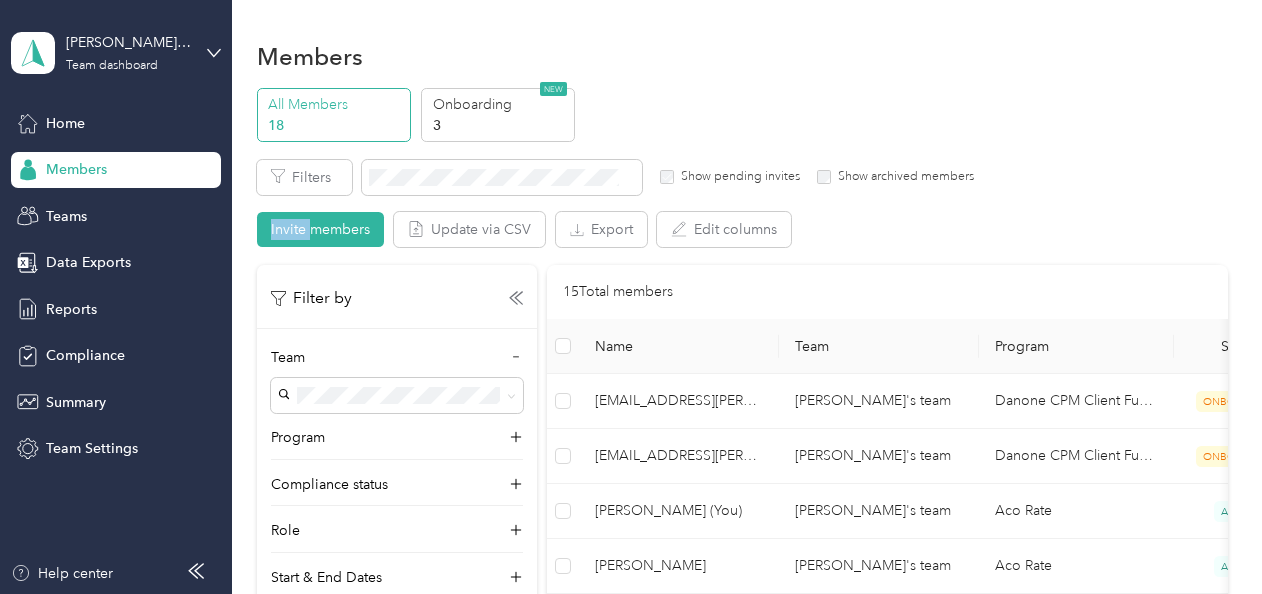 click on "Filters Show pending invites Show archived members Invite members Update via CSV Export Edit columns" at bounding box center (742, 204) 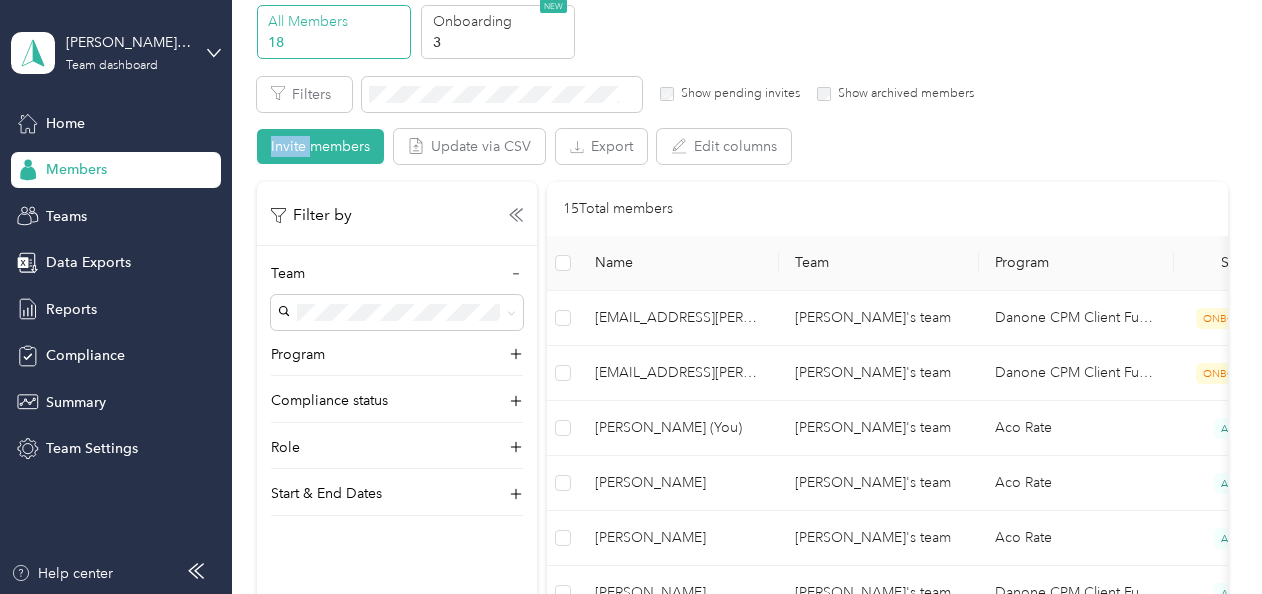 scroll, scrollTop: 0, scrollLeft: 0, axis: both 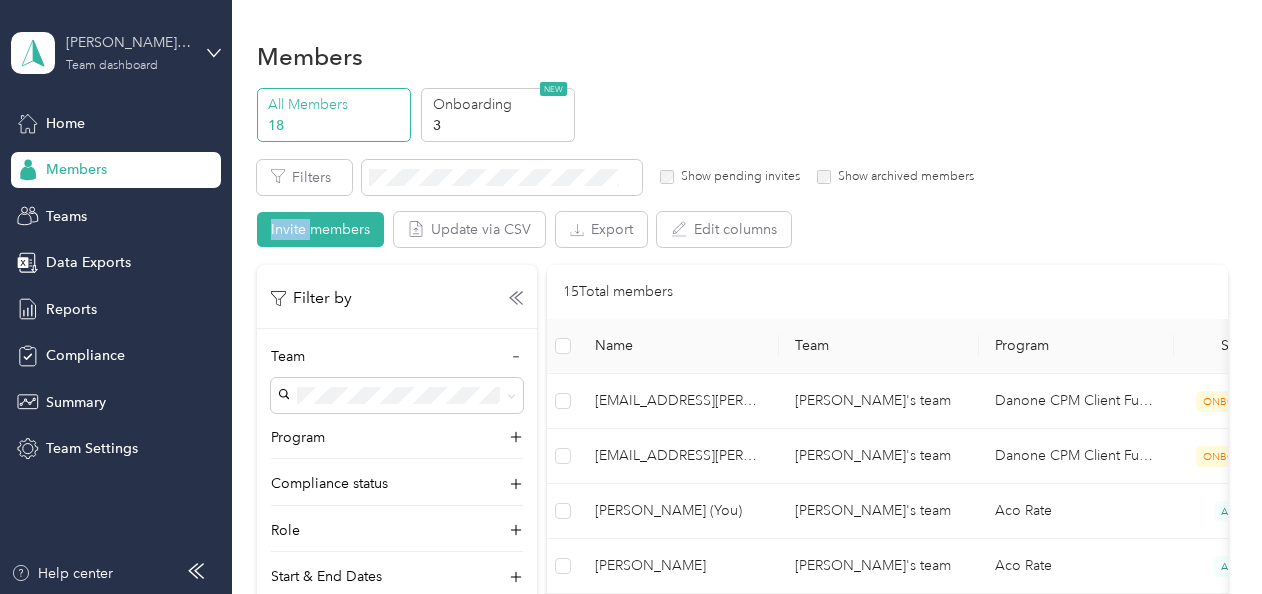 click on "[PERSON_NAME]'s team" at bounding box center [128, 42] 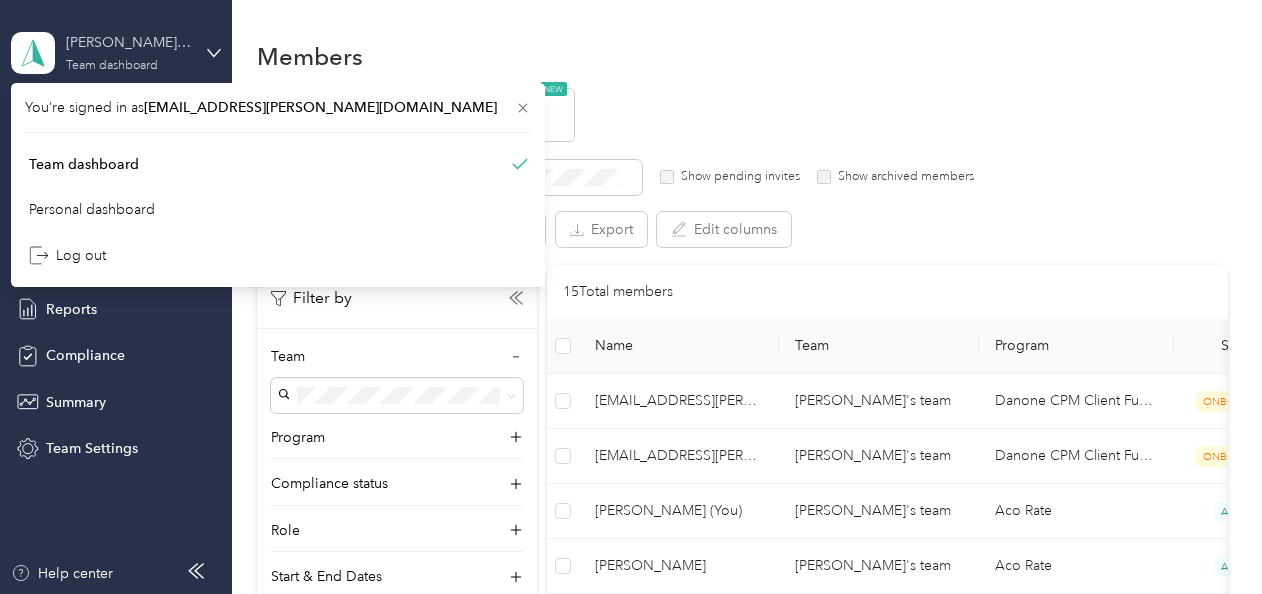 click on "[PERSON_NAME]'s team" at bounding box center (128, 42) 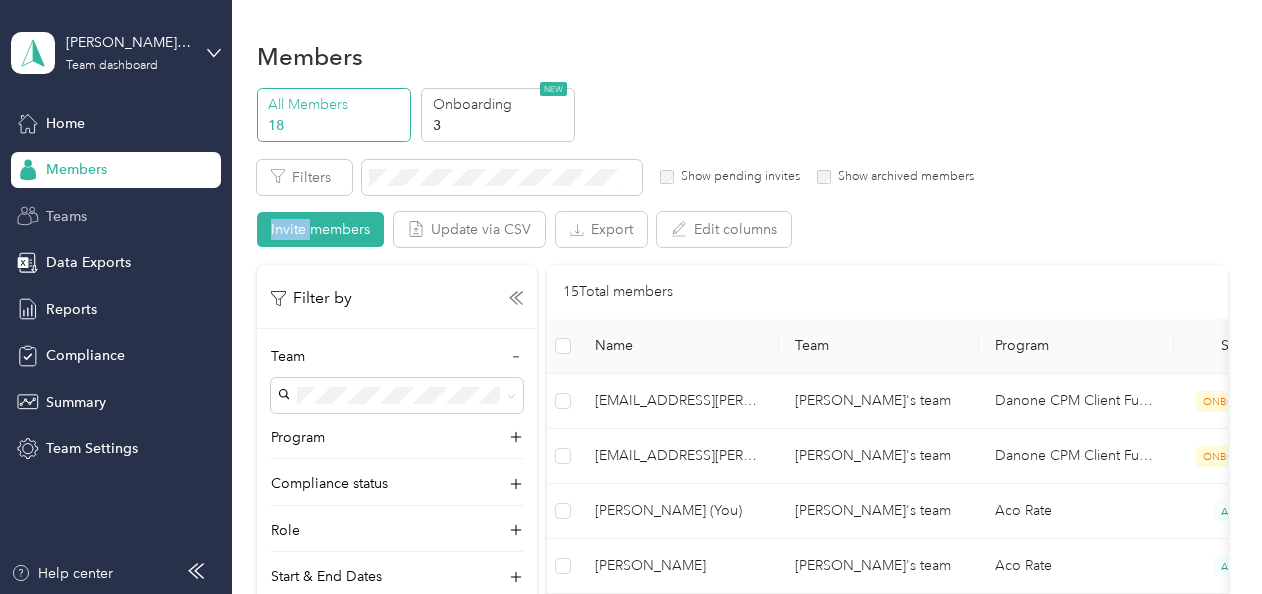 click on "Teams" at bounding box center [116, 216] 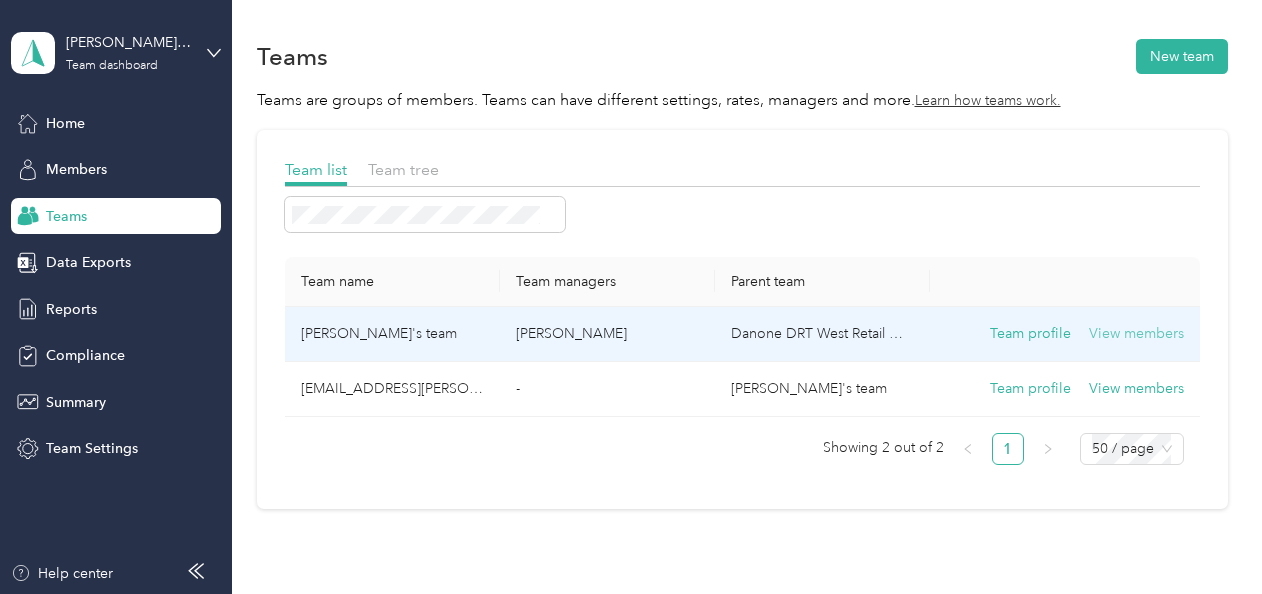 click on "View members" at bounding box center (1136, 334) 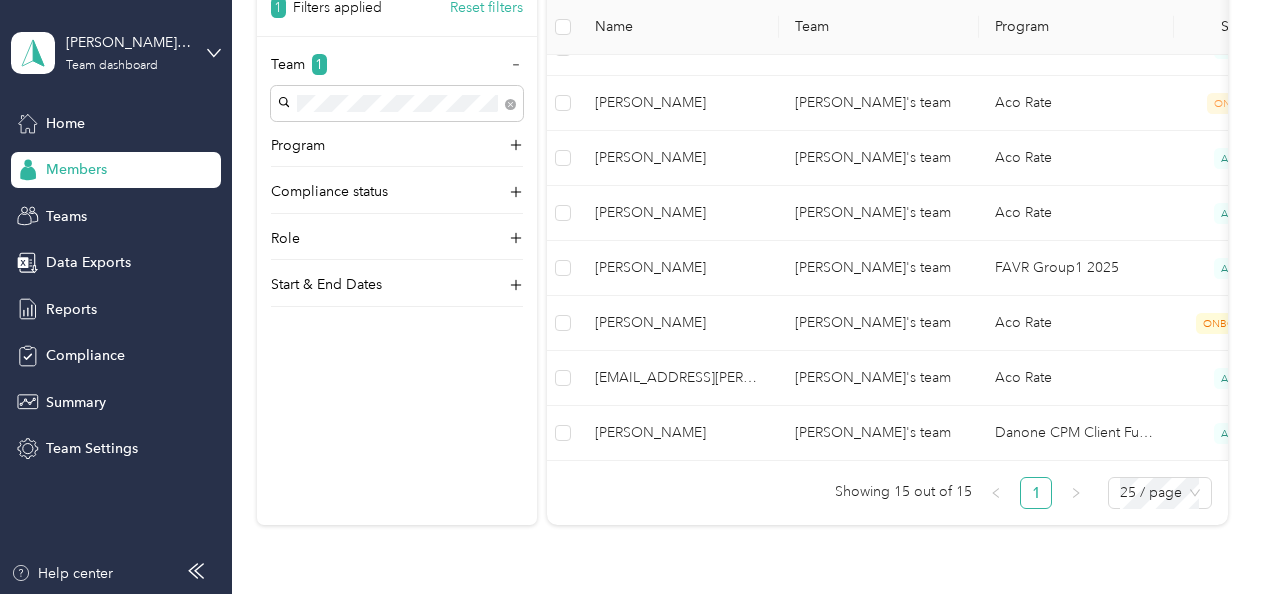 scroll, scrollTop: 753, scrollLeft: 0, axis: vertical 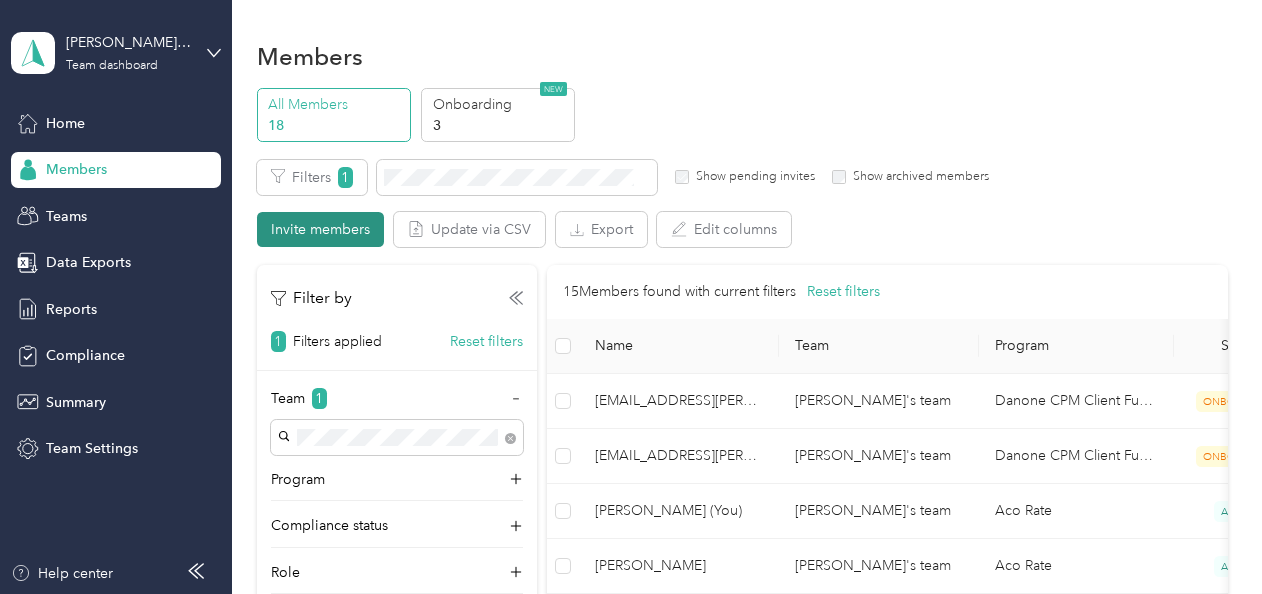 click on "Invite members" at bounding box center (320, 229) 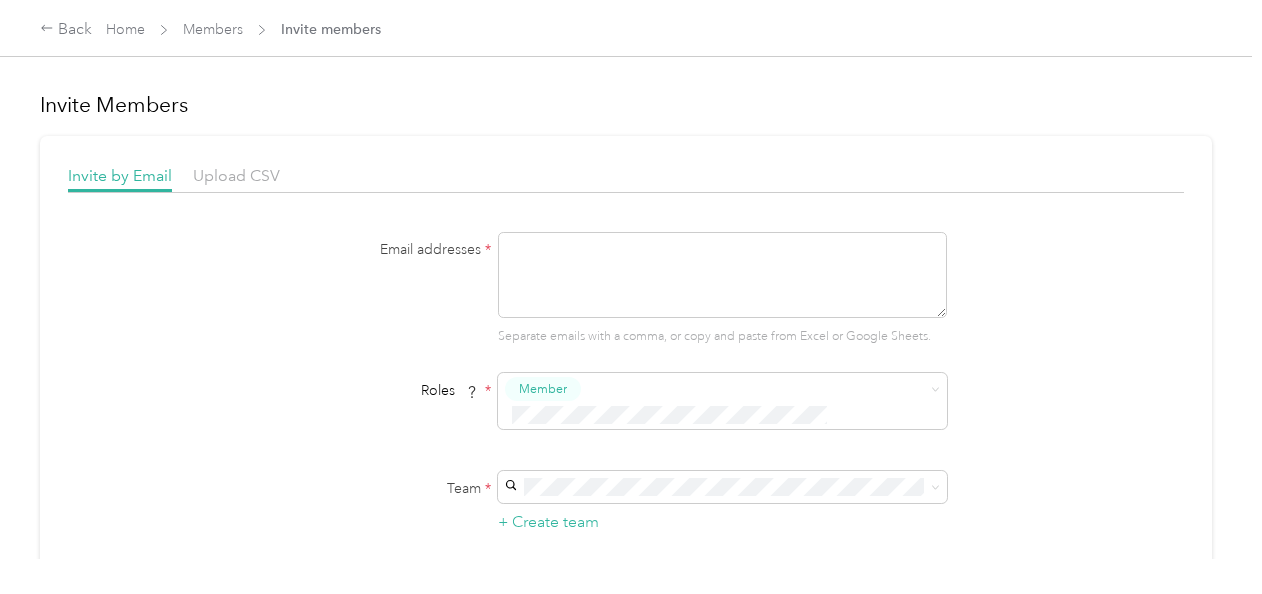 click at bounding box center [722, 275] 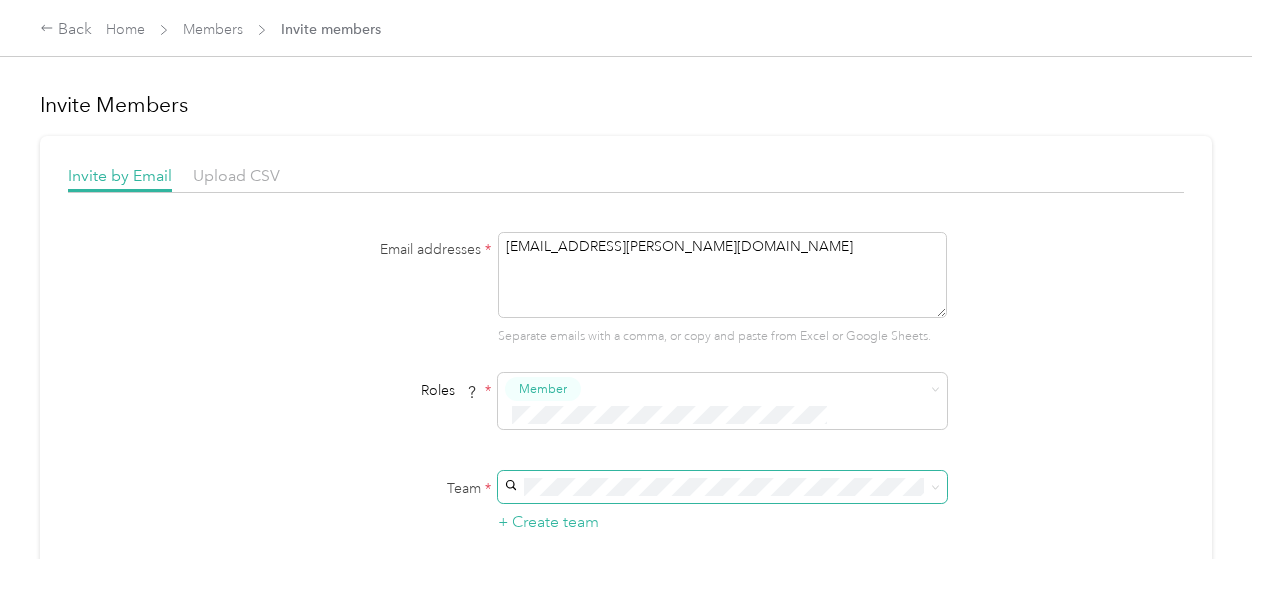 type on "[EMAIL_ADDRESS][PERSON_NAME][DOMAIN_NAME]" 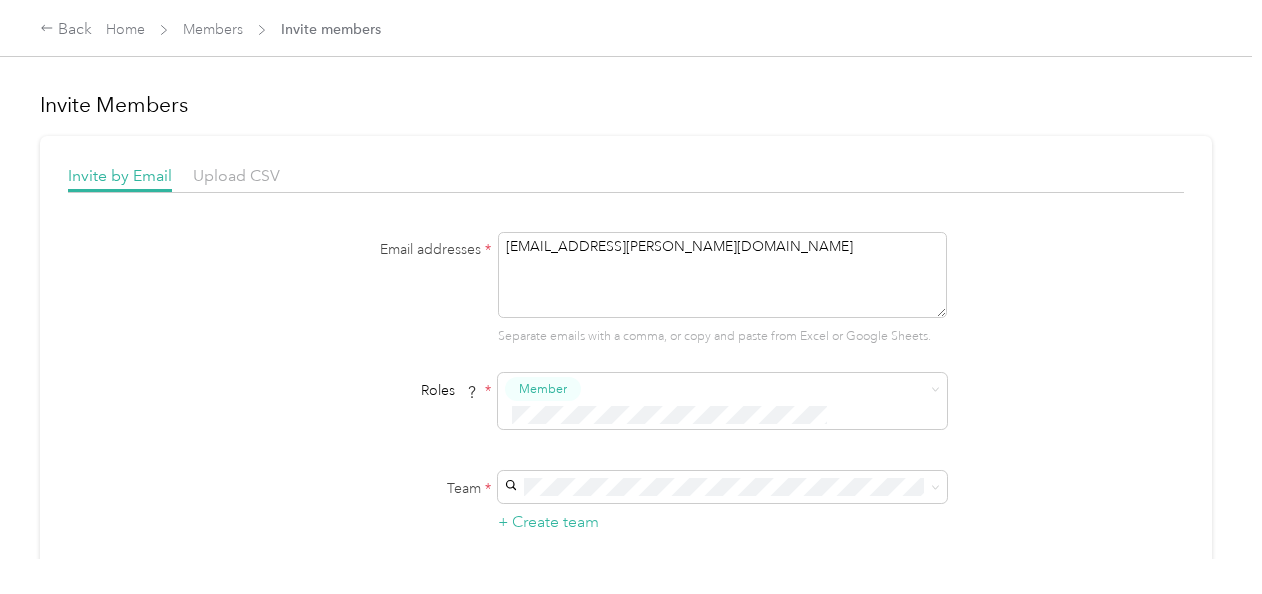 click on "[PERSON_NAME]'s team [PERSON_NAME]" at bounding box center [719, 353] 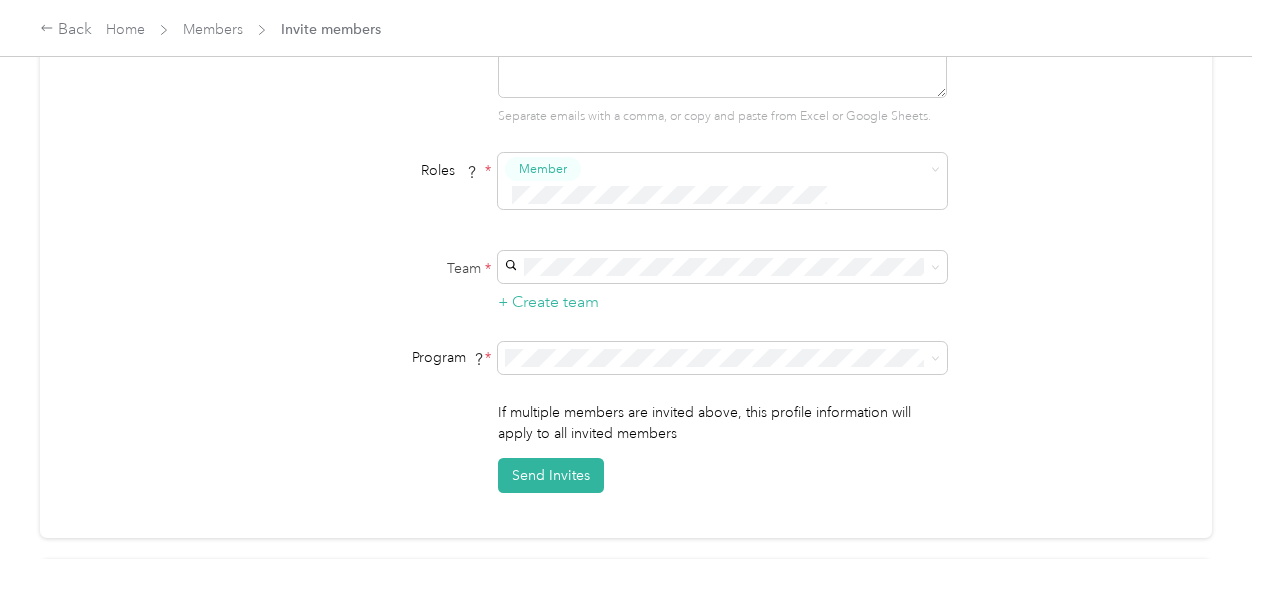 scroll, scrollTop: 224, scrollLeft: 0, axis: vertical 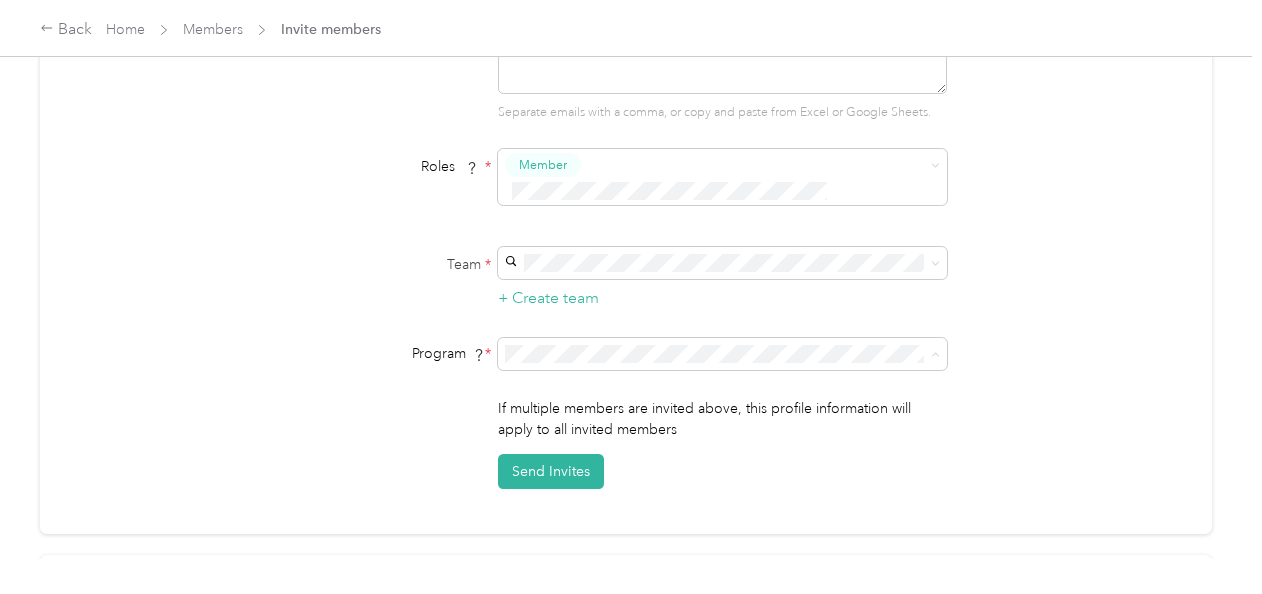 click on "Aco Rate A (CPM)" at bounding box center [719, 117] 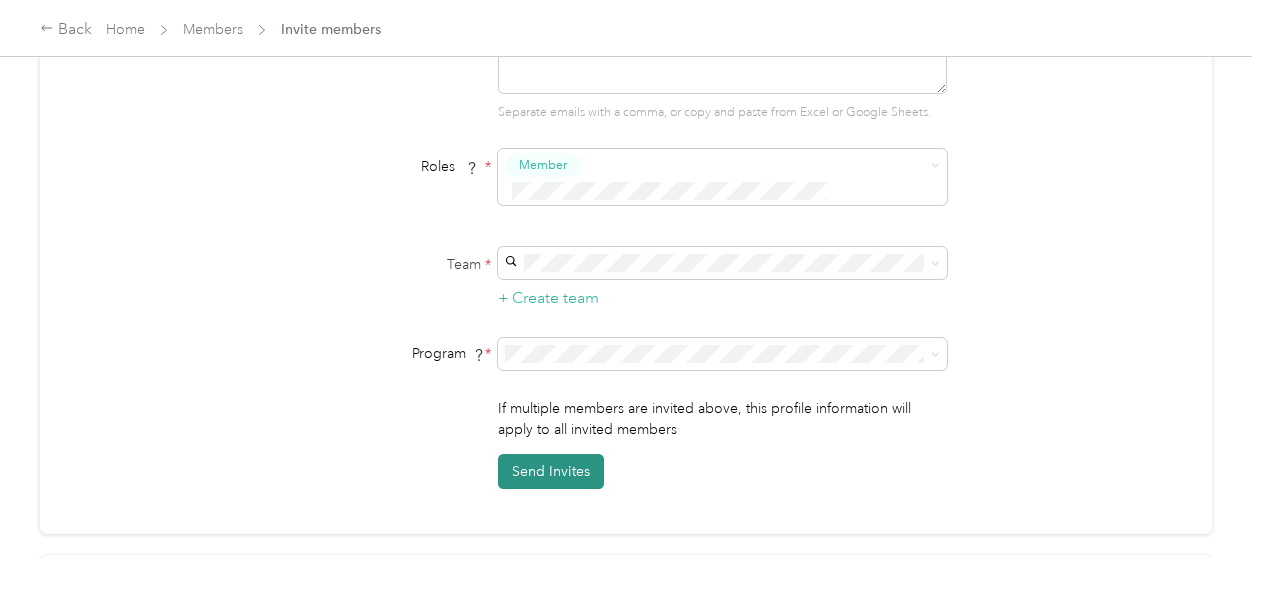 click on "Send Invites" at bounding box center [551, 471] 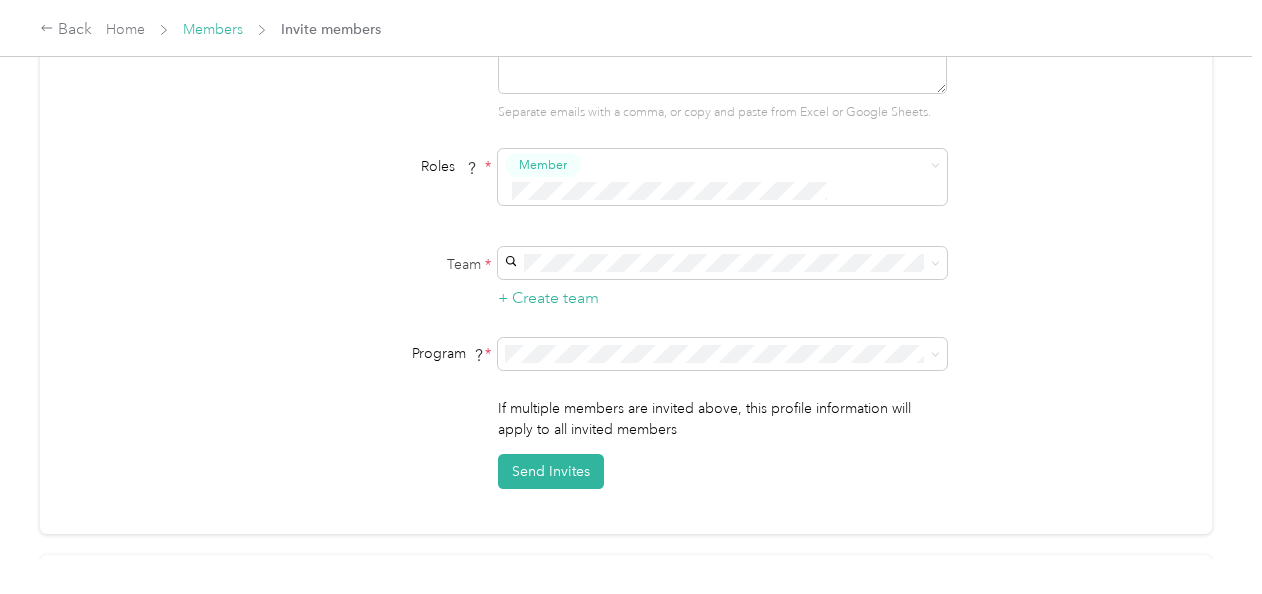 click on "Members" at bounding box center (213, 29) 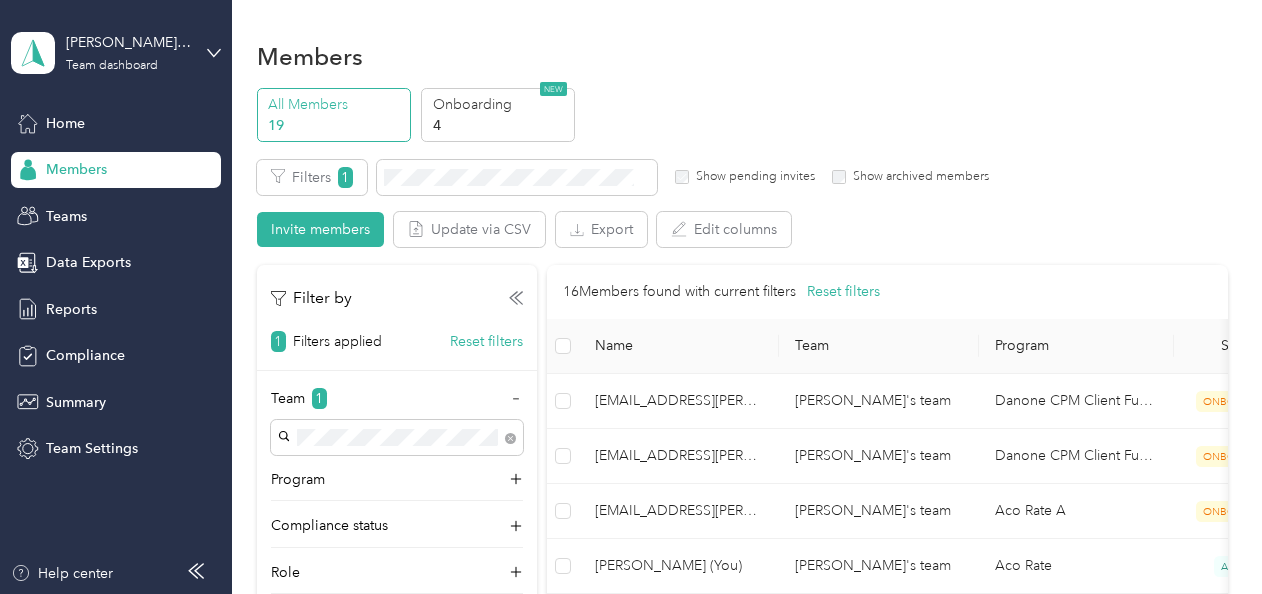 scroll, scrollTop: 519, scrollLeft: 0, axis: vertical 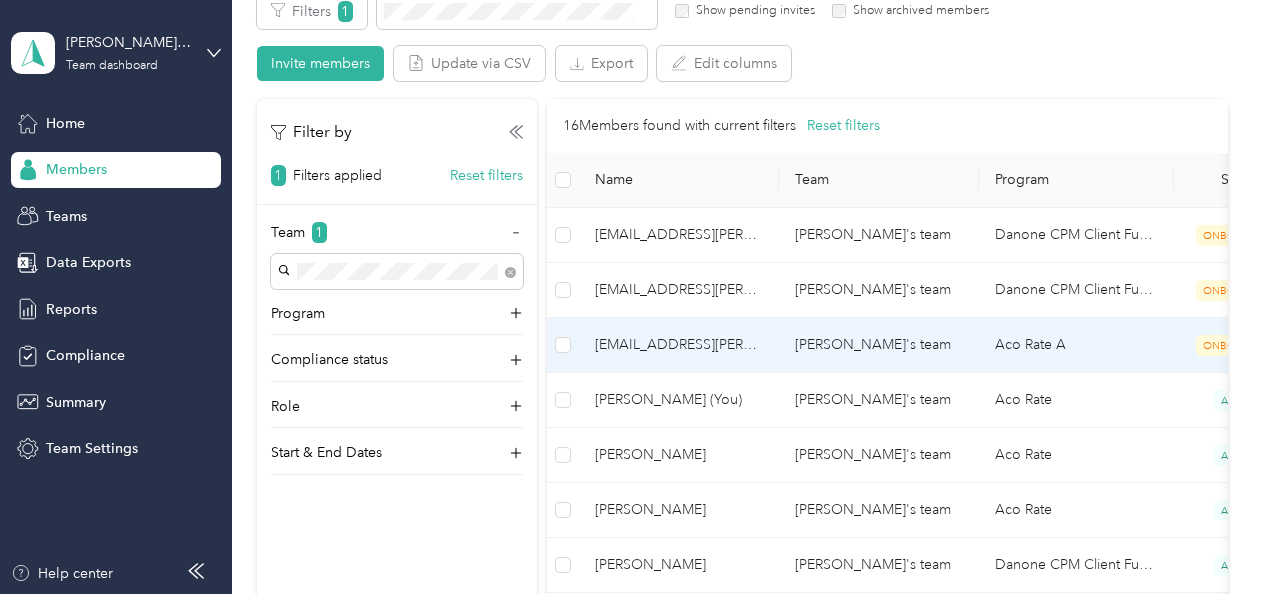 click on "Aco Rate A" at bounding box center (1076, 345) 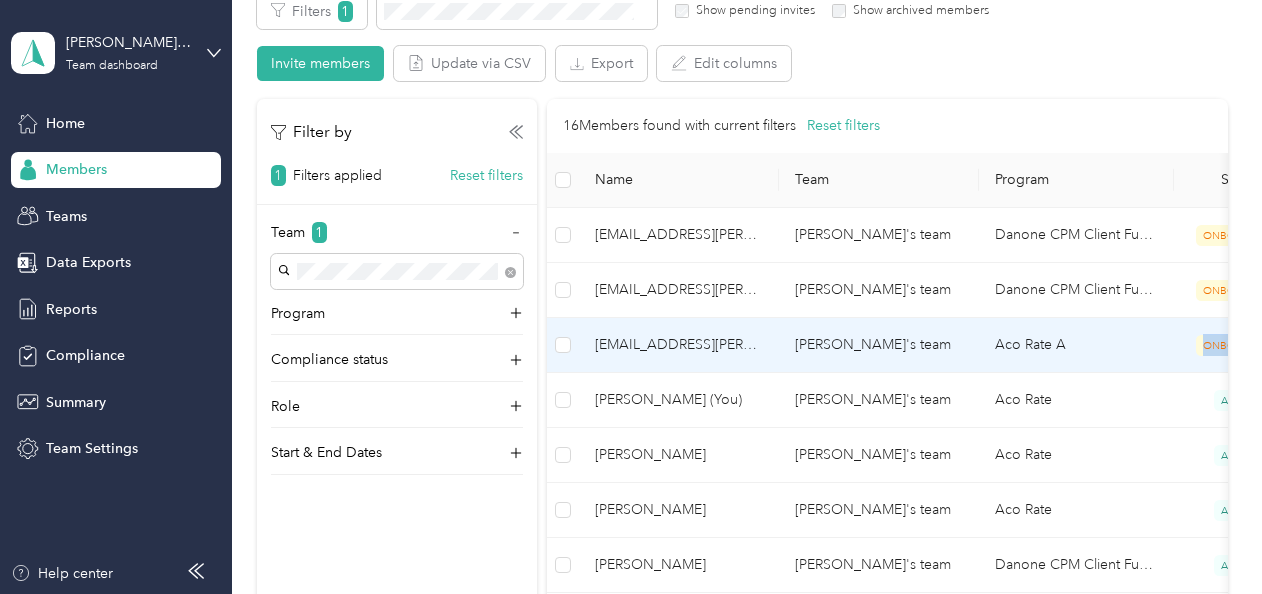 click on "ONBOARDING" at bounding box center [1239, 345] 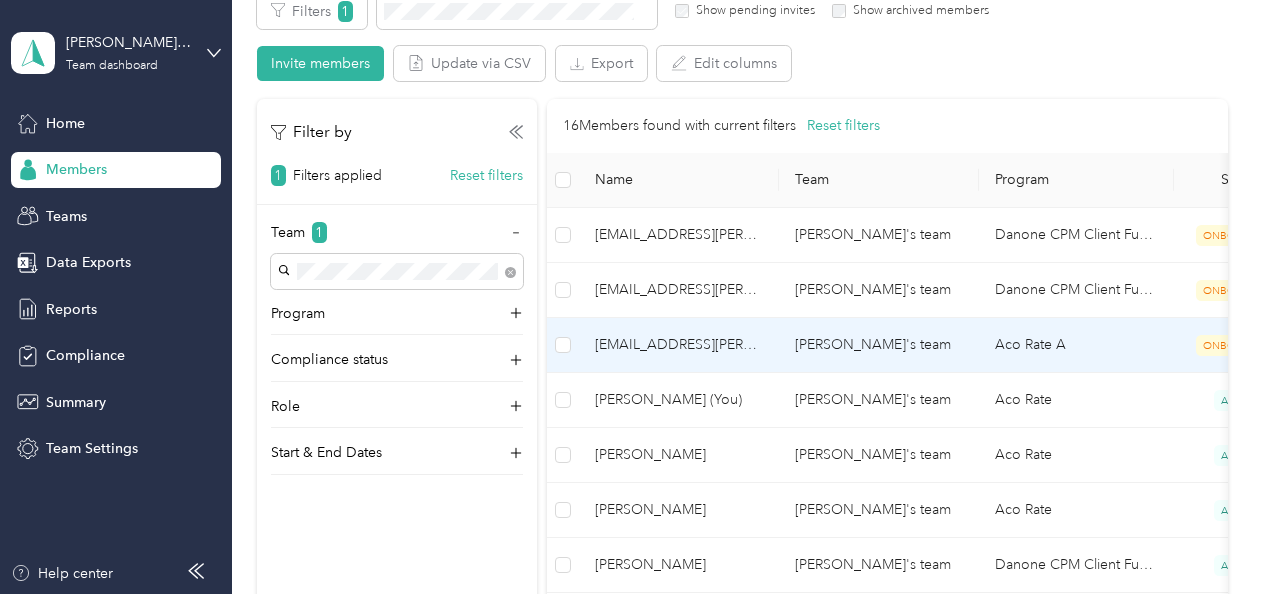 click on "[PERSON_NAME]'s team" at bounding box center [879, 345] 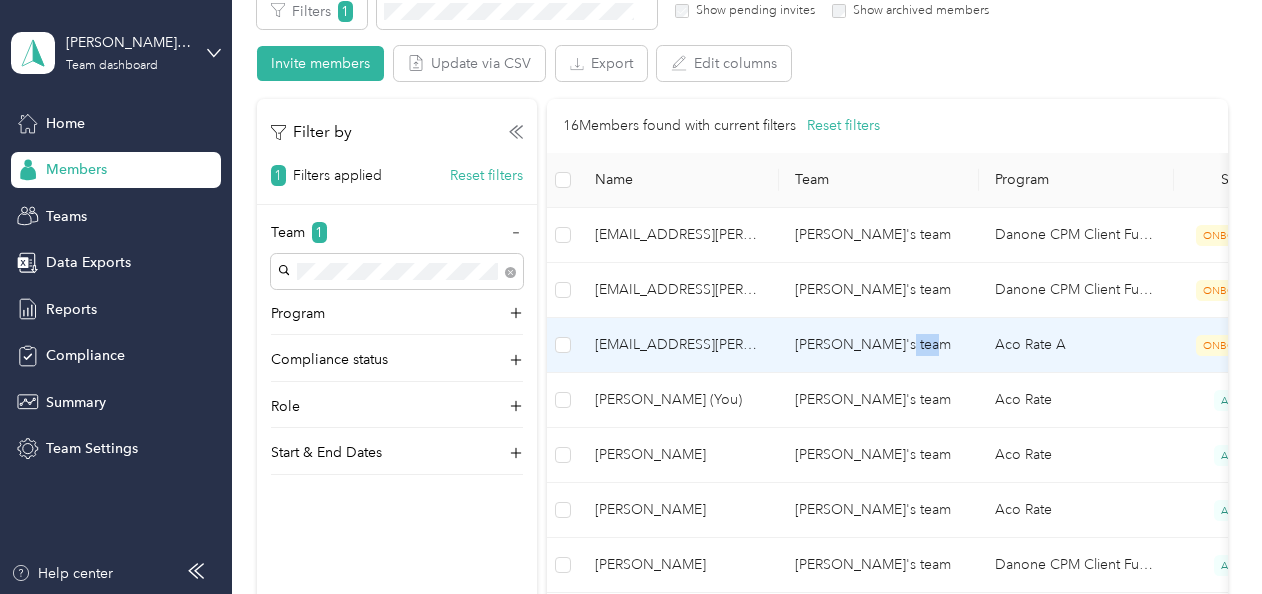 click on "[PERSON_NAME]'s team" at bounding box center [879, 345] 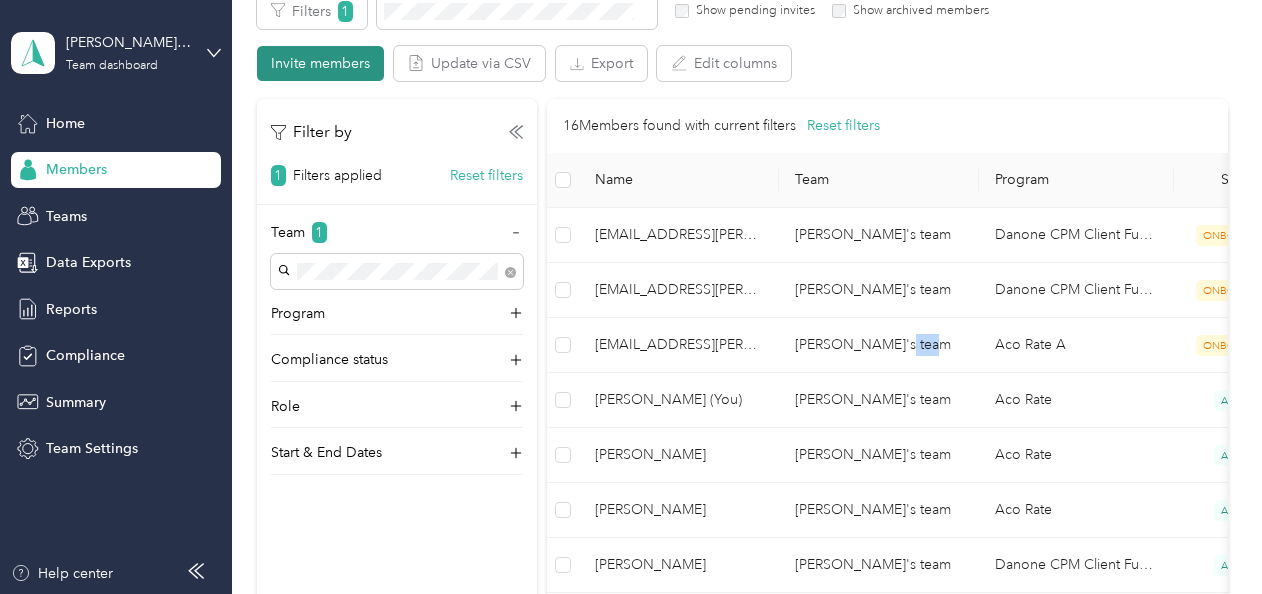 click on "Invite members" at bounding box center (320, 63) 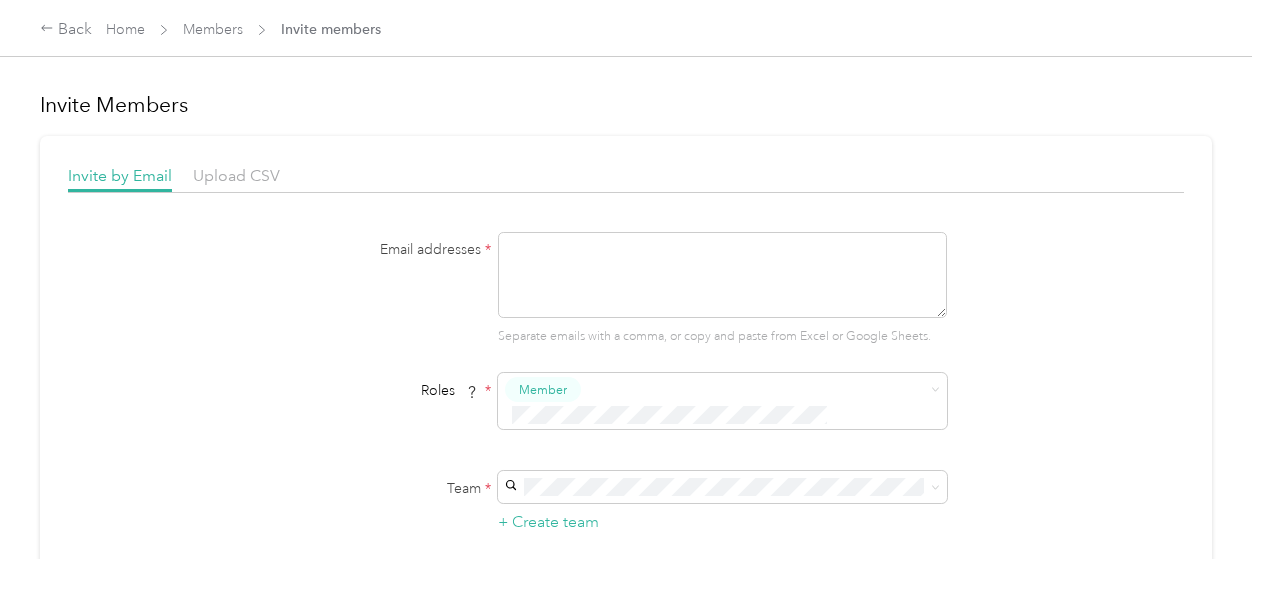 click at bounding box center (722, 275) 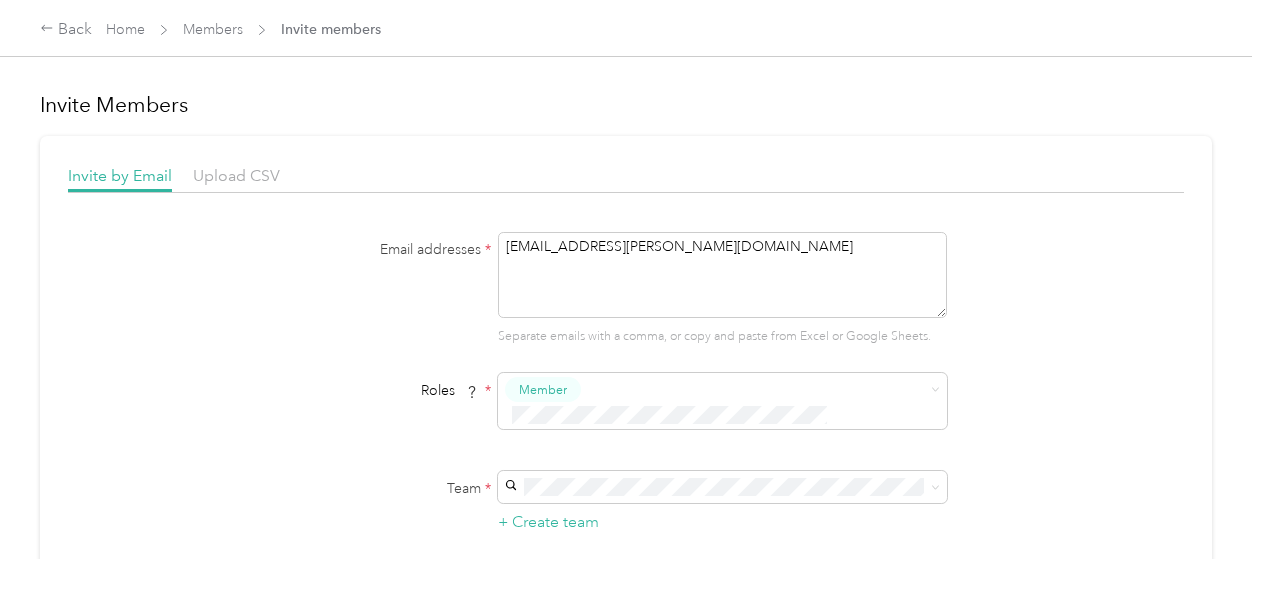 click on "[PERSON_NAME]'s team [PERSON_NAME]" at bounding box center (719, 351) 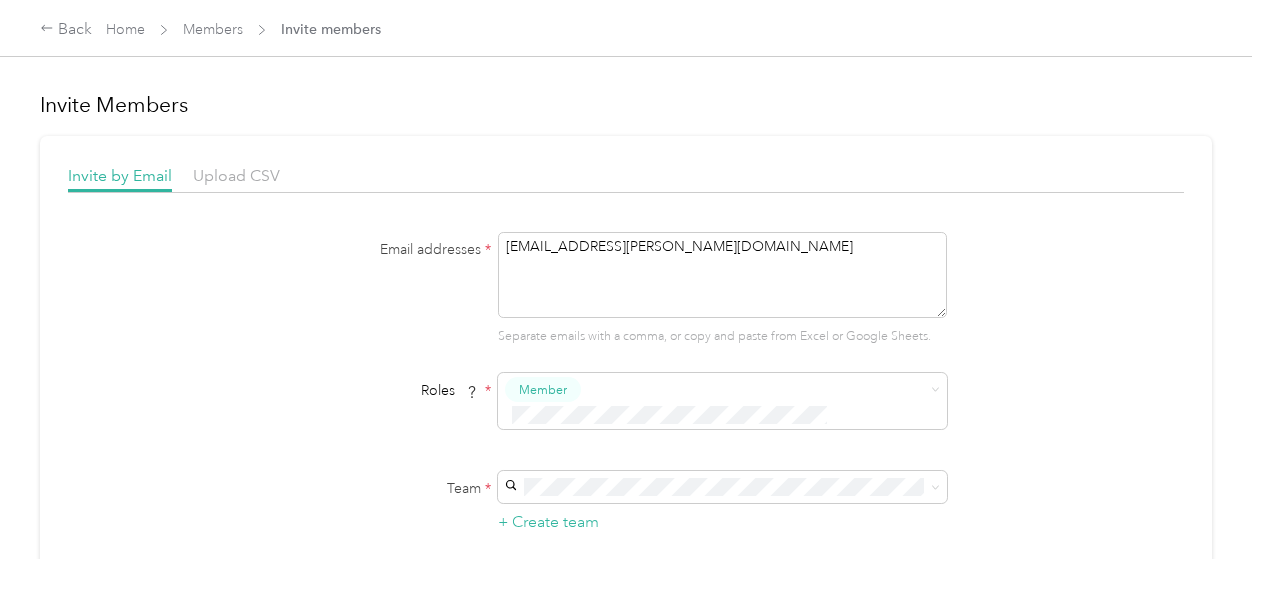 scroll, scrollTop: 476, scrollLeft: 0, axis: vertical 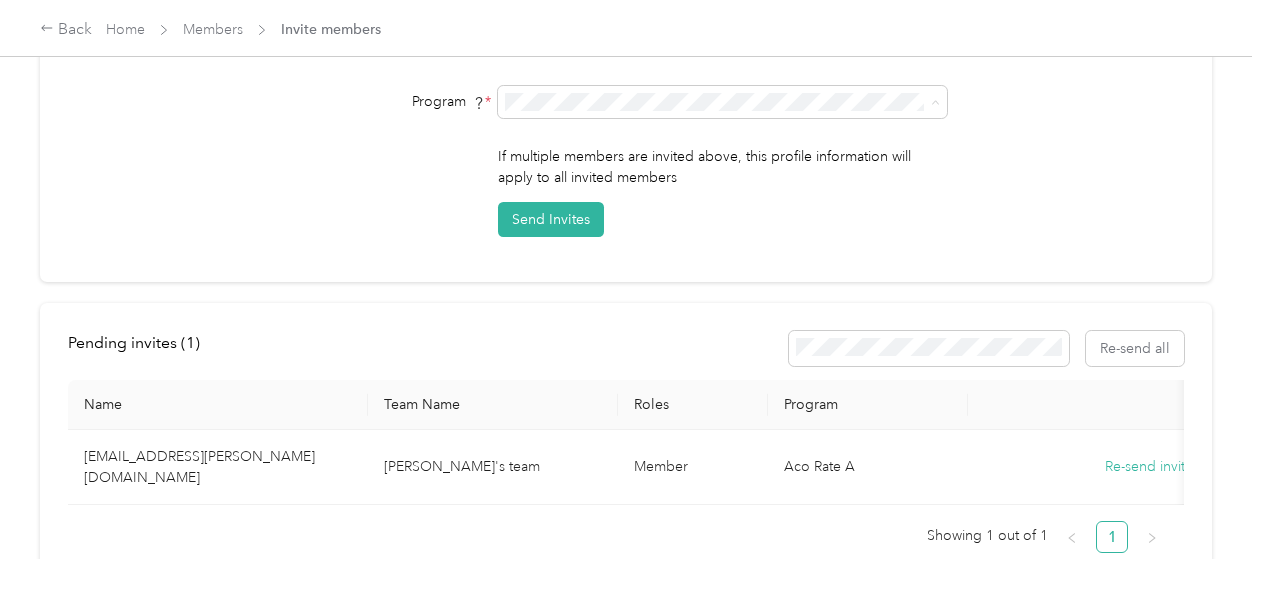 click on "Aco Rate (CPM)" at bounding box center (719, 145) 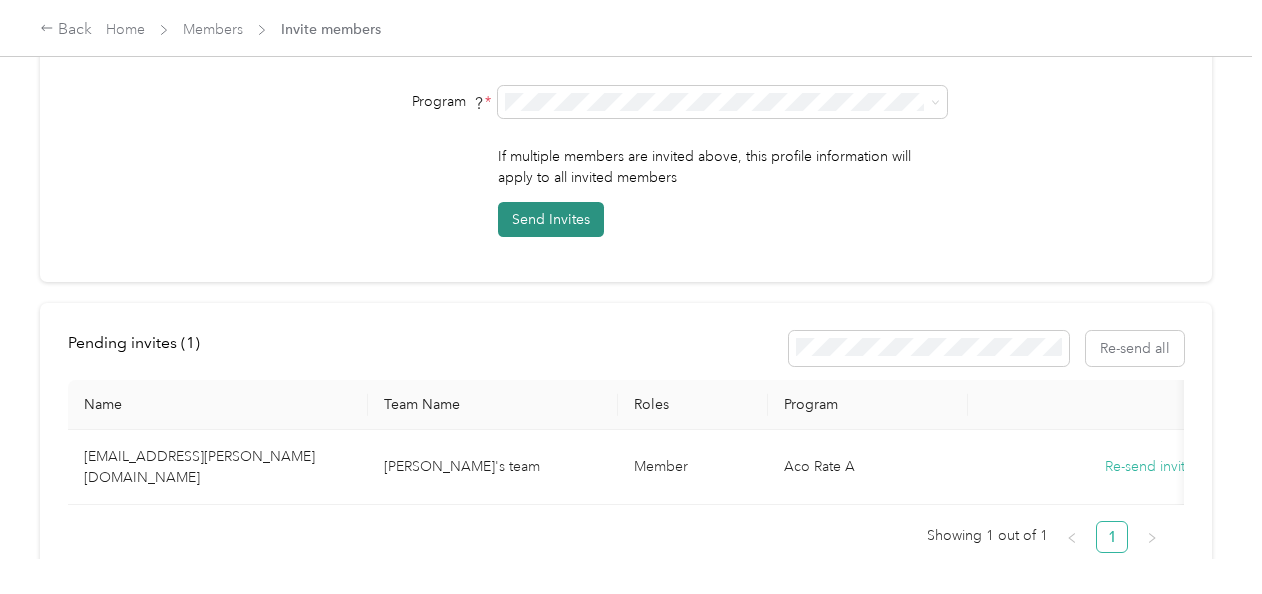 click on "Send Invites" at bounding box center (551, 219) 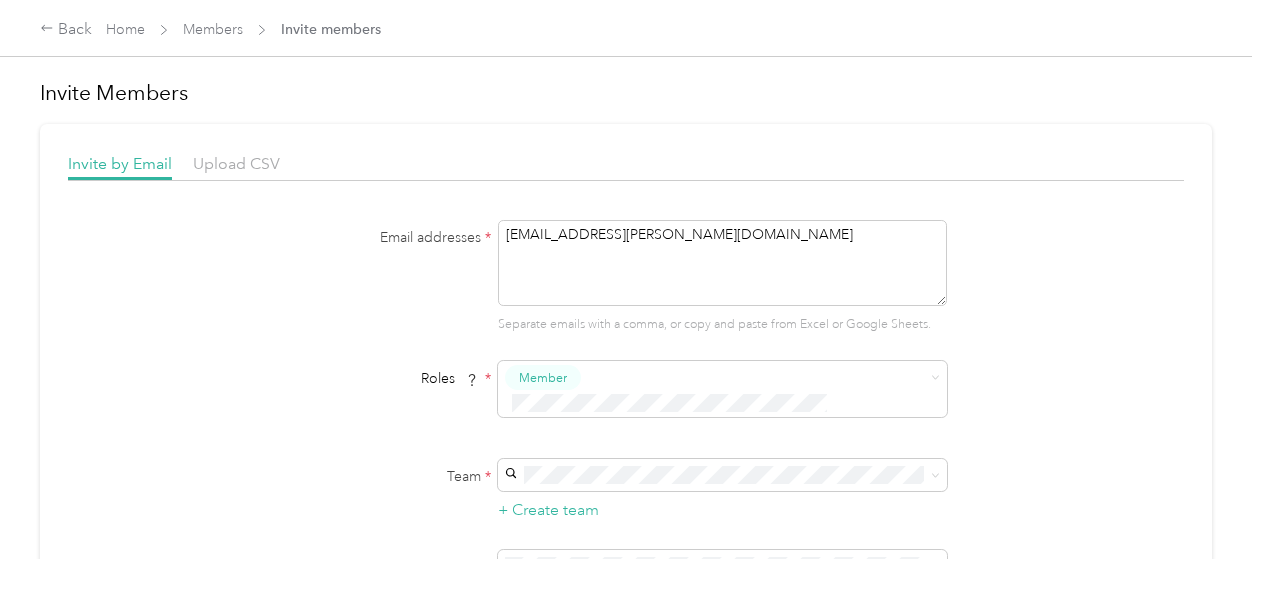 scroll, scrollTop: 0, scrollLeft: 0, axis: both 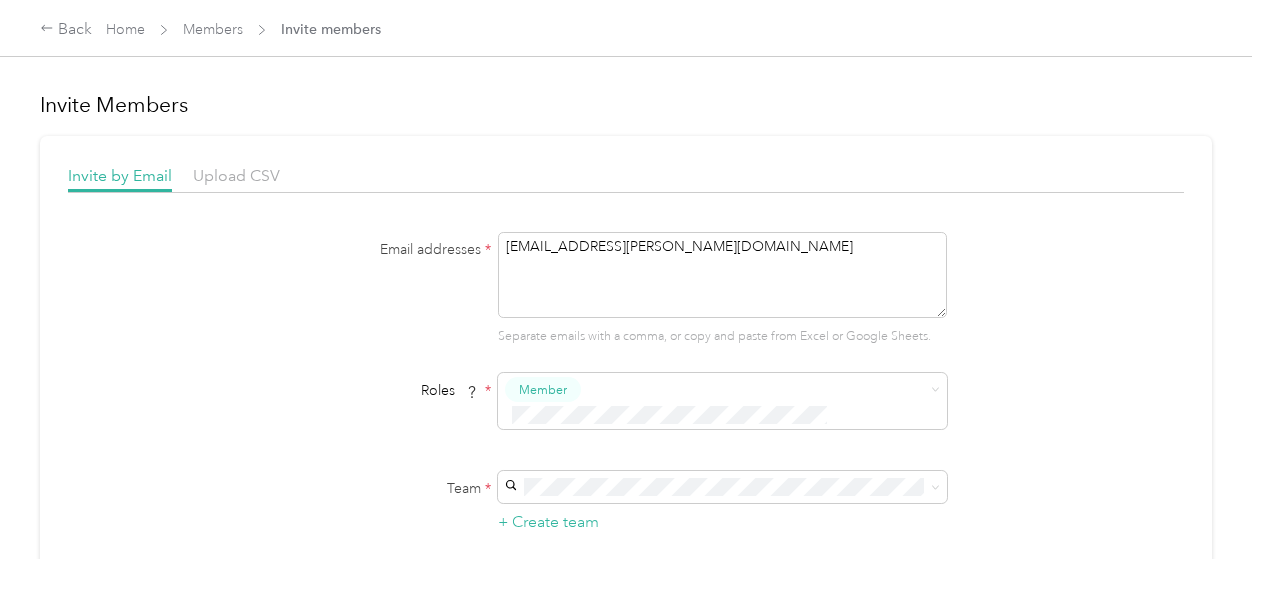 click on "[EMAIL_ADDRESS][PERSON_NAME][DOMAIN_NAME]" at bounding box center [722, 275] 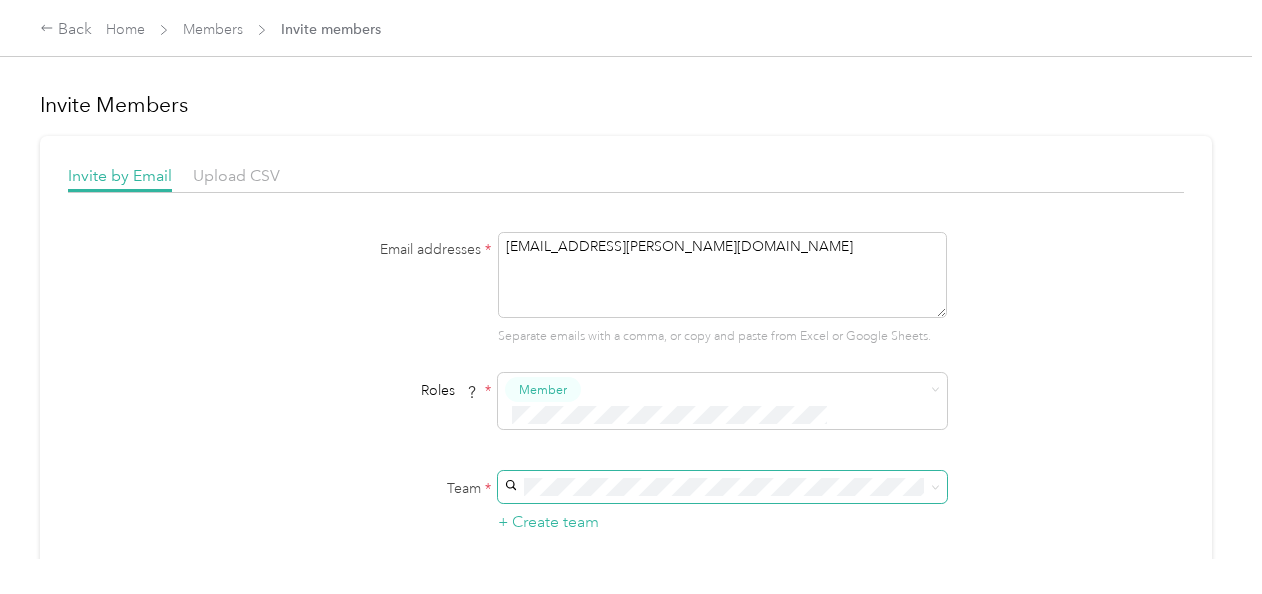 type on "[EMAIL_ADDRESS][PERSON_NAME][DOMAIN_NAME]" 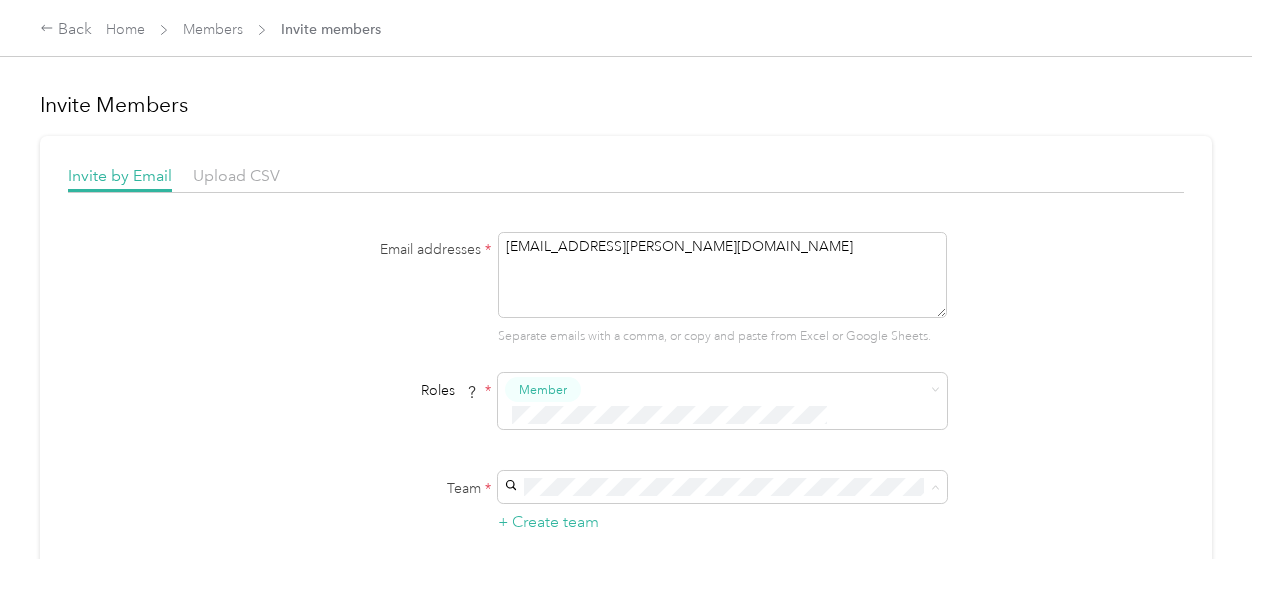 click on "[PERSON_NAME]" at bounding box center [719, 365] 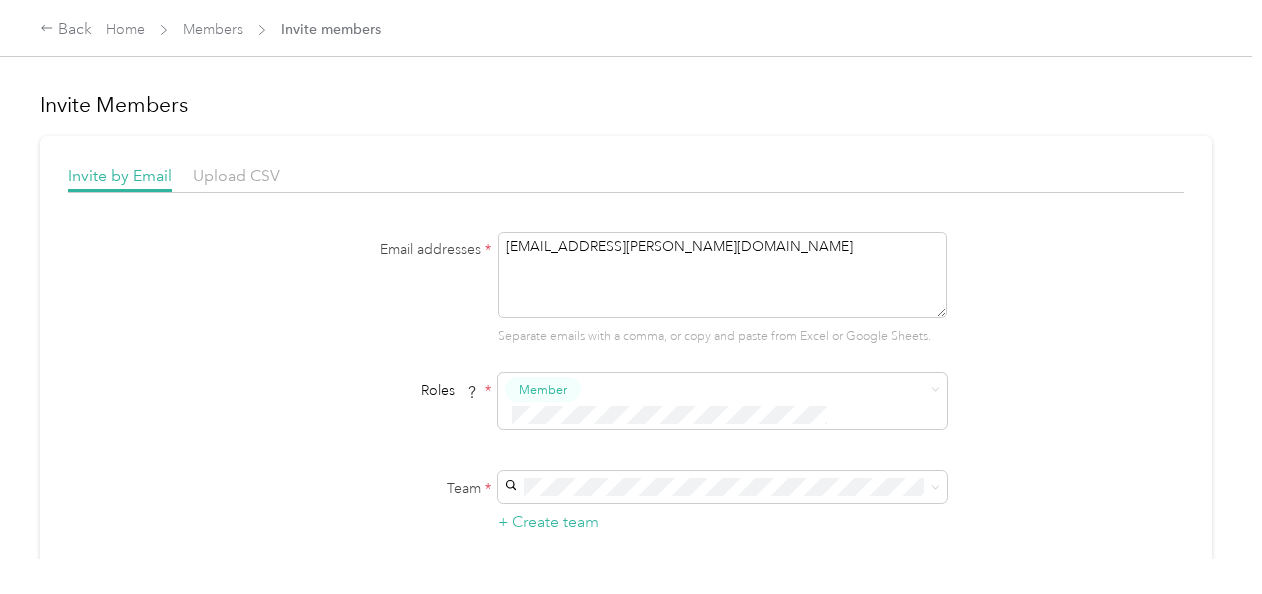 scroll, scrollTop: 476, scrollLeft: 0, axis: vertical 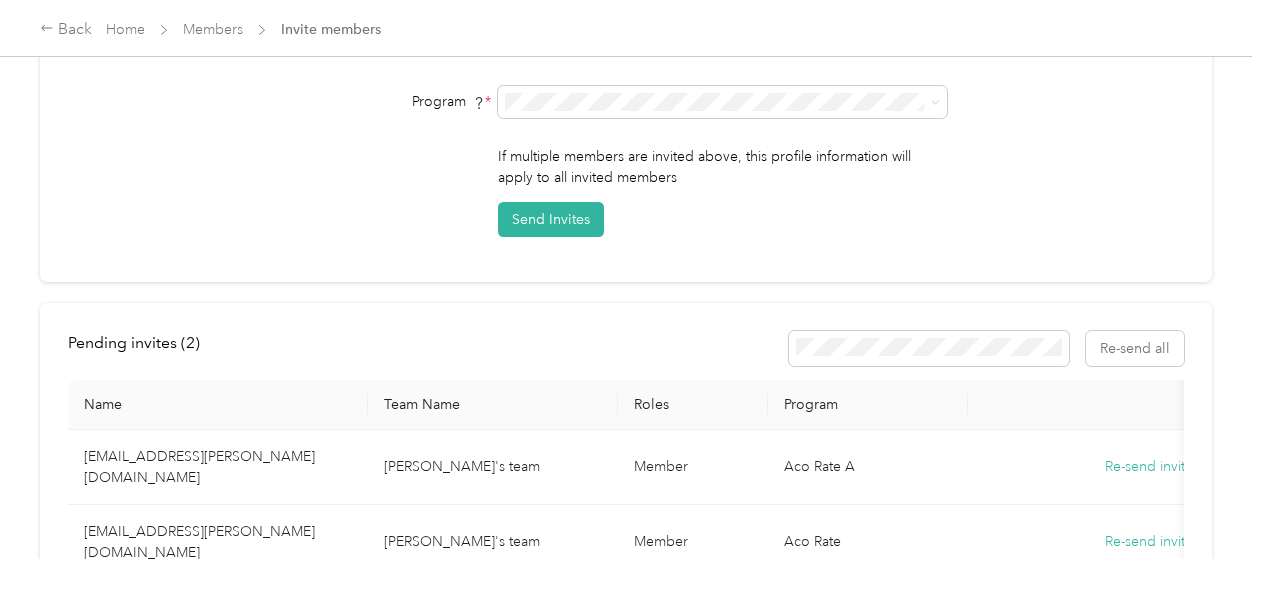 click on "Email addresses   * [EMAIL_ADDRESS][PERSON_NAME][DOMAIN_NAME] Separate emails with a comma, or copy and paste from Excel or Google Sheets. Roles   * Member   Team   * + Create team Program * Program start date   State   Zip code   Expected Annual Business Miles   miles Must be greater than 5,000 miles If multiple members are invited above, this profile information will apply to all invited members Send Invites" at bounding box center (626, -4) 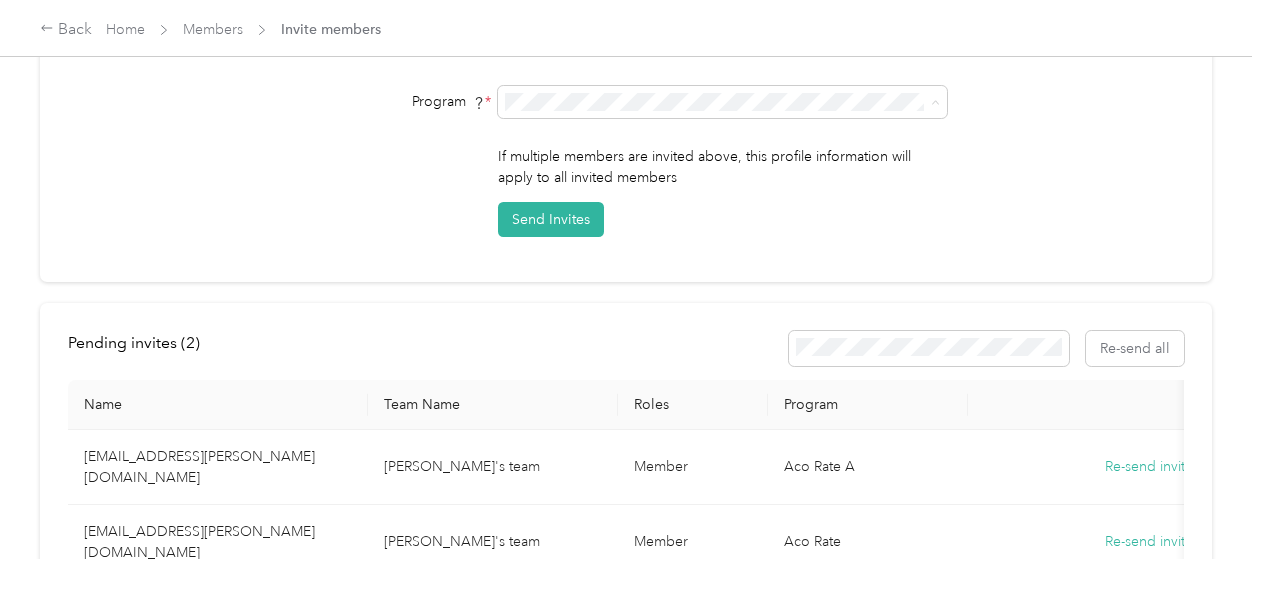 click on "CPM Programs Aco Rate (CPM) Aco Rate A (CPM) Aco Rate B - Kens/[PERSON_NAME] (CPM) Aco Rate C - Sam's Fresh (CPM) IRS Rate (CPM) [PERSON_NAME] (CPM) [PERSON_NAME] US IRS Rate Program (Work Location in IRS State) (CPM) Bashas DRT CPM (CPM) Kellanova Group (CPM) Danone CPM Client Funded (CPM) Tysons CPM Client Funded (CPM) Demoulas DRT (CPM) Demoulas DRT IRS (CPM) Bel Brands DRT (CPM) Bel Brand DRT IRS (CPM) FAVR Programs FAVR Group1 2025 (FAVR) No program" at bounding box center [719, 233] 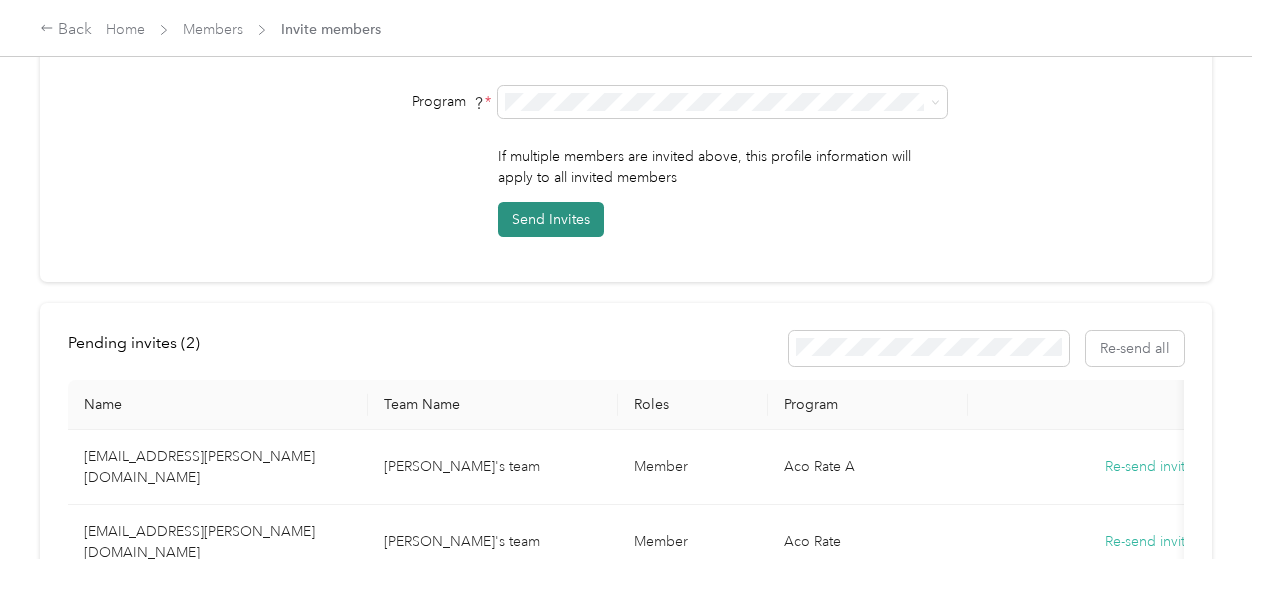 click on "Send Invites" at bounding box center [551, 219] 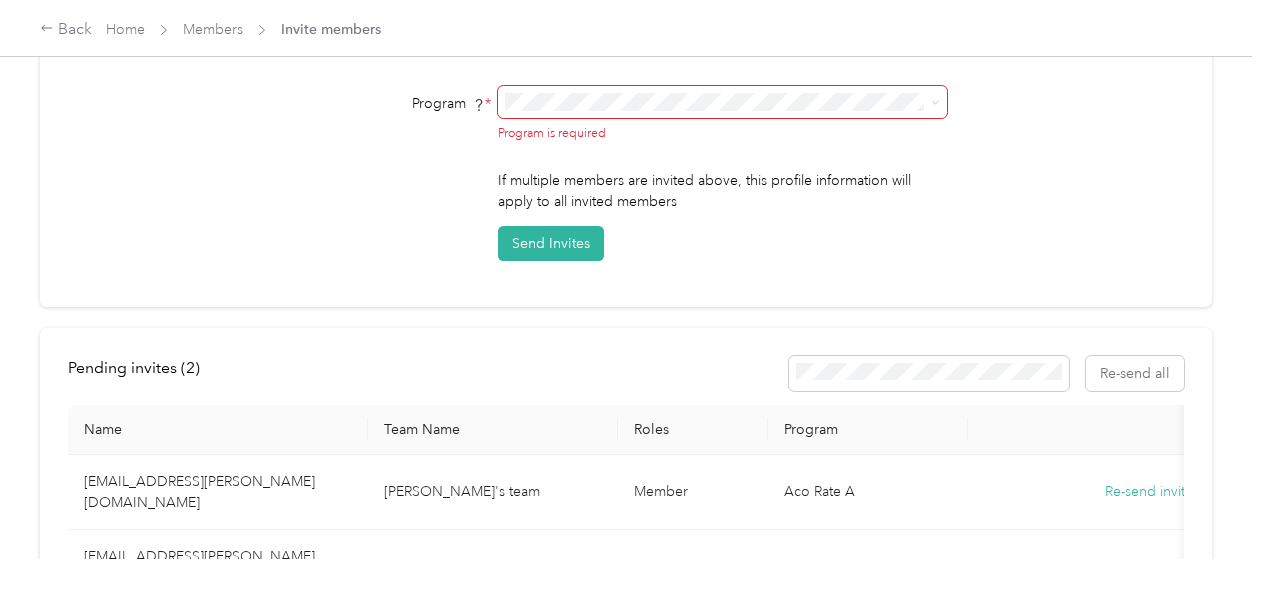 click on "Aco Rate (CPM)" at bounding box center (719, 144) 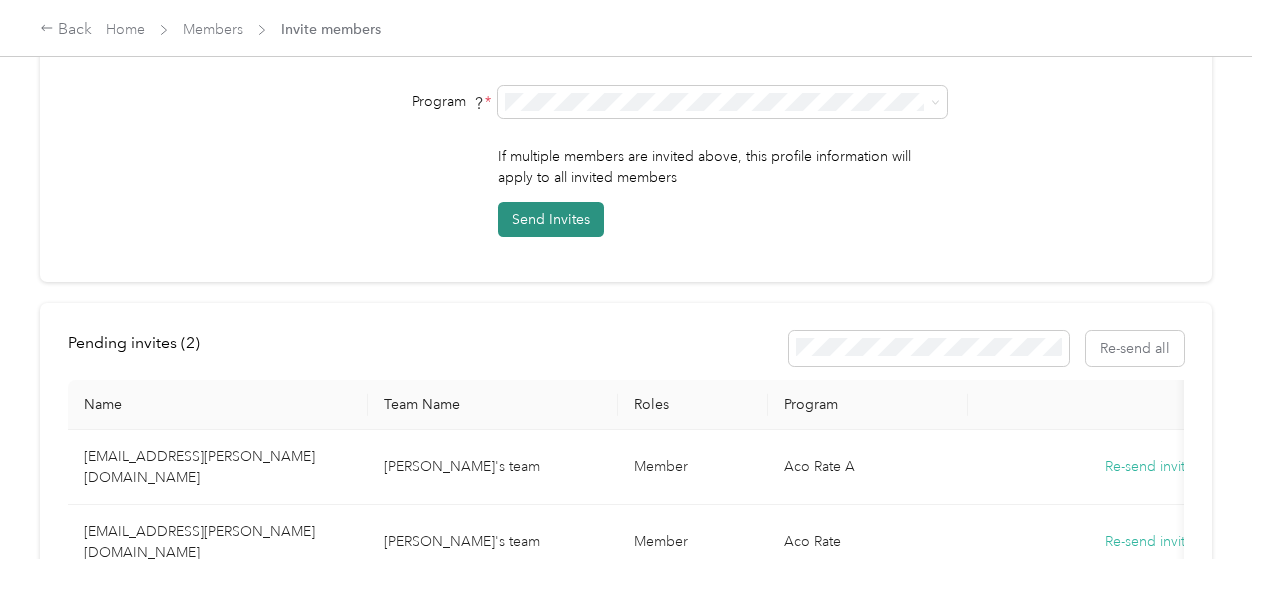 click on "Send Invites" at bounding box center [551, 219] 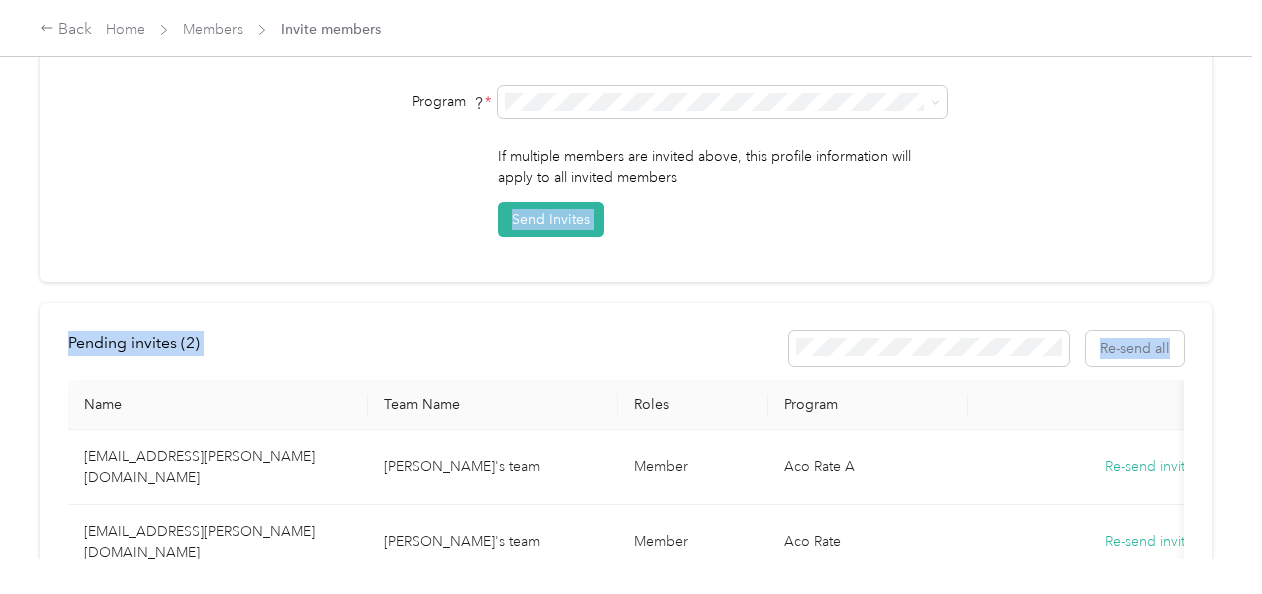 drag, startPoint x: 1244, startPoint y: 276, endPoint x: 1230, endPoint y: 140, distance: 136.71869 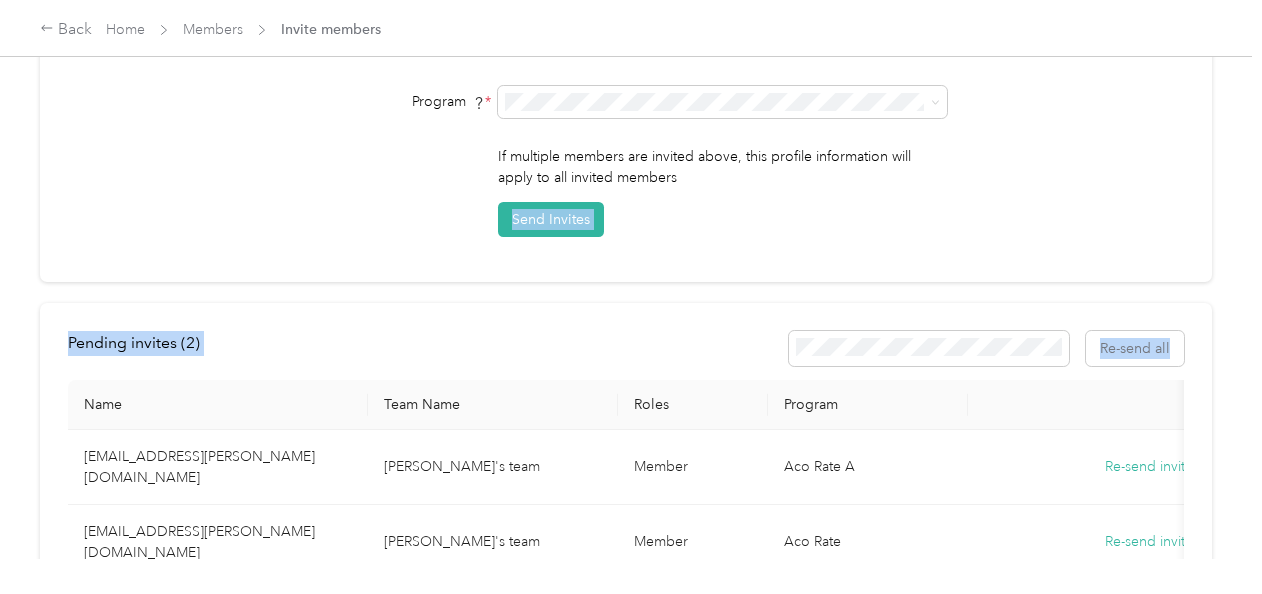 drag, startPoint x: 1230, startPoint y: 140, endPoint x: 1135, endPoint y: 184, distance: 104.69479 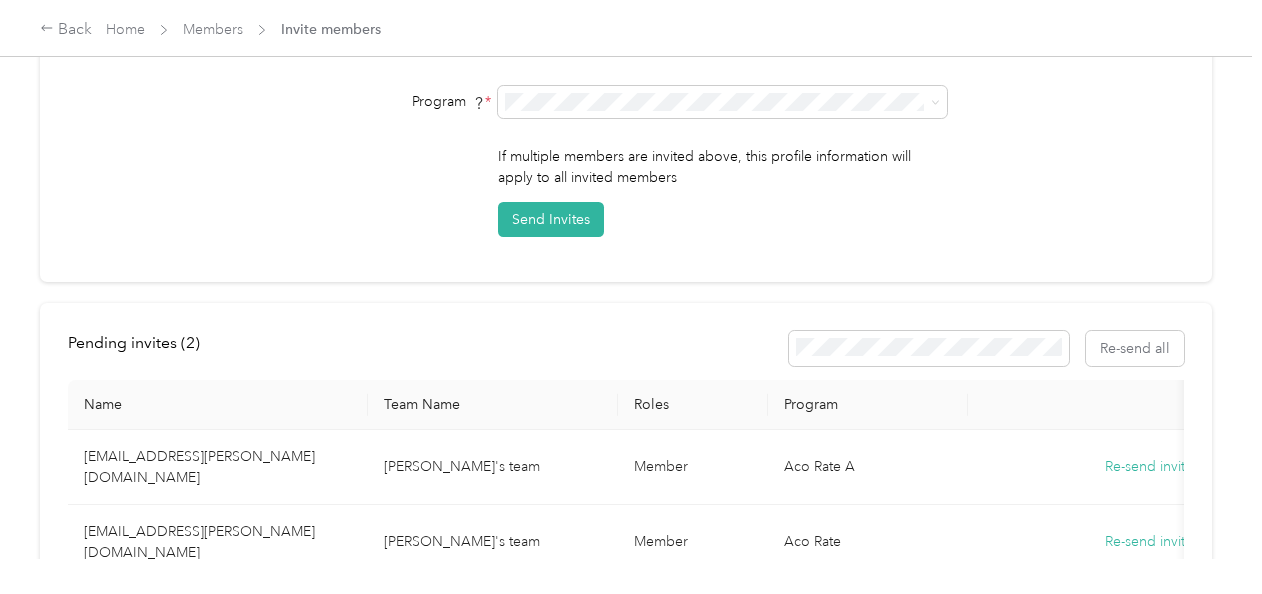 click on "Invite Members Invite by Email Upload CSV Email addresses   * [EMAIL_ADDRESS][PERSON_NAME][DOMAIN_NAME] Separate emails with a comma, or copy and paste from Excel or Google Sheets. Roles   * Member   Team   * + Create team Program * Program start date   State   Zip code   Expected Annual Business Miles   miles Must be greater than 5,000 miles If multiple members are invited above, this profile information will apply to all invited members Send Invites Pending invites   ( 2 ) Re-send all Name Team Name Roles Program           [EMAIL_ADDRESS][PERSON_NAME][DOMAIN_NAME] [PERSON_NAME]'s team Member Aco Rate A Re-send invite [EMAIL_ADDRESS][PERSON_NAME][DOMAIN_NAME] [PERSON_NAME] Mount's team Member Aco Rate Re-send invite Showing 2 out of 2 1" at bounding box center (626, 279) 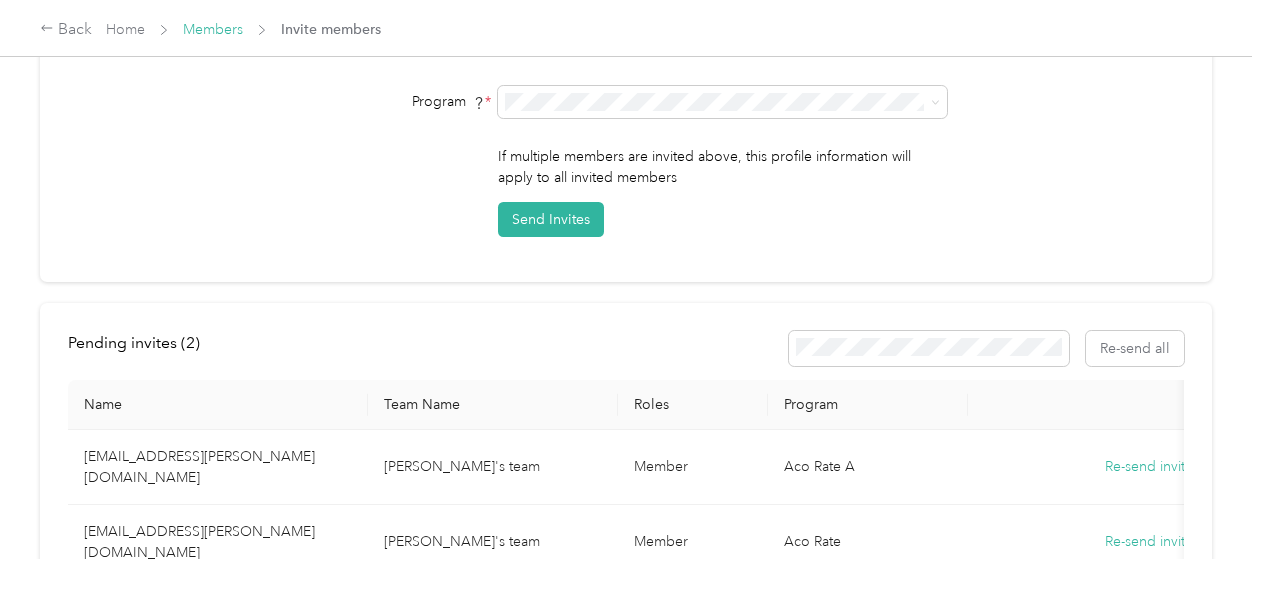 click on "Members" at bounding box center [213, 29] 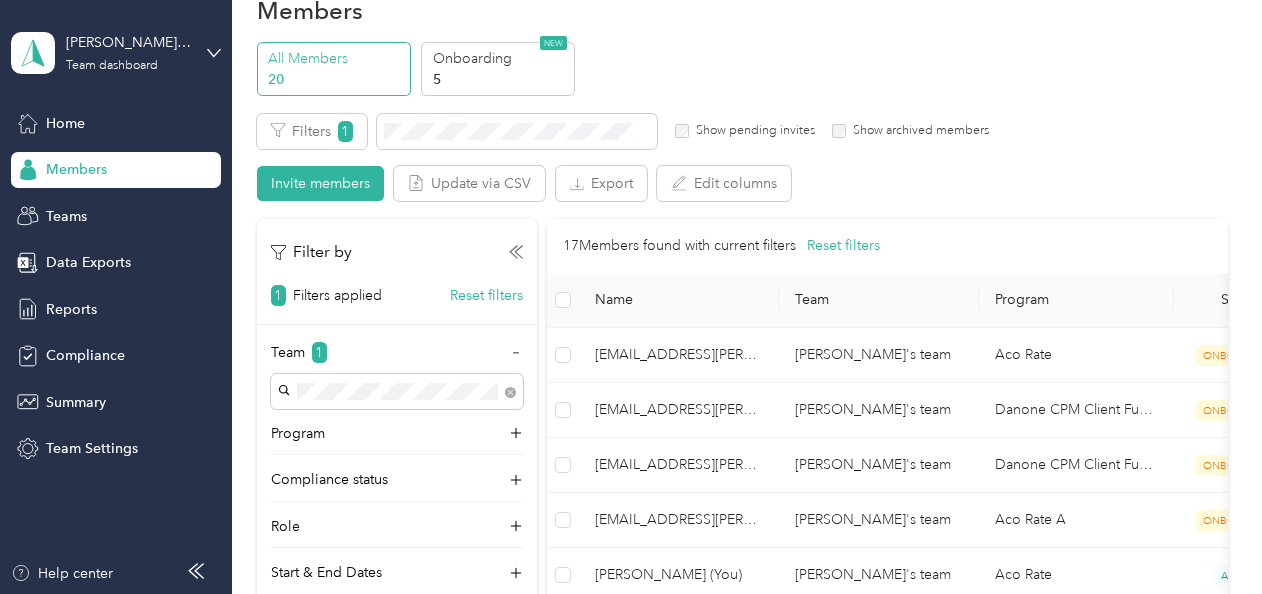 scroll, scrollTop: 0, scrollLeft: 0, axis: both 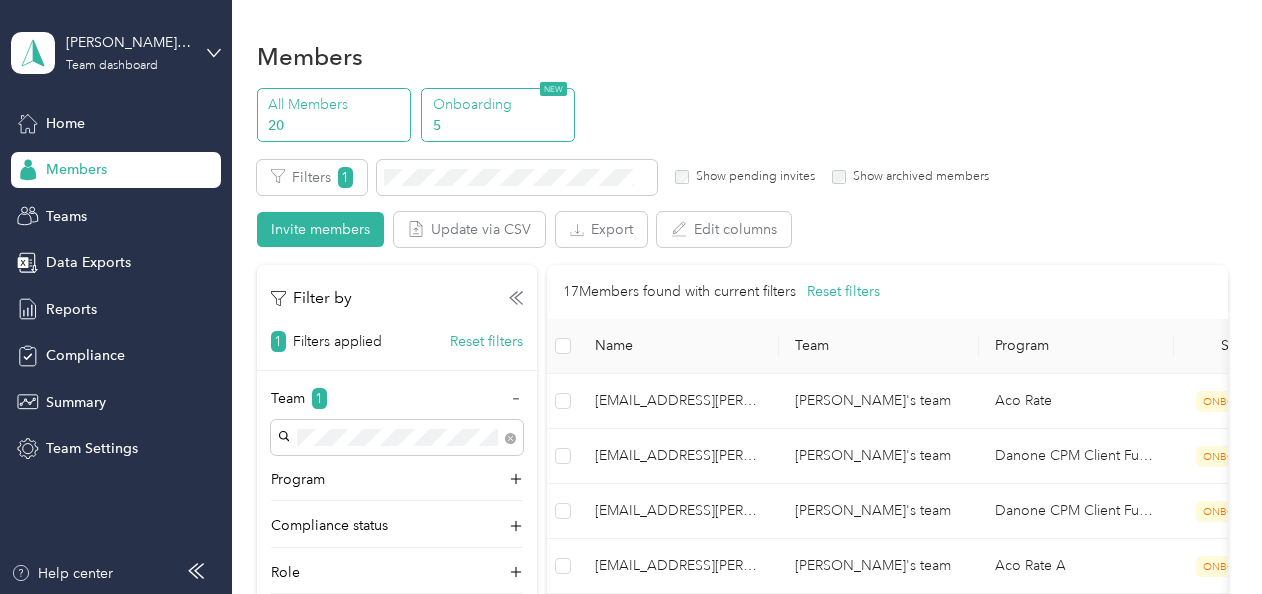 click on "Onboarding" at bounding box center (501, 104) 